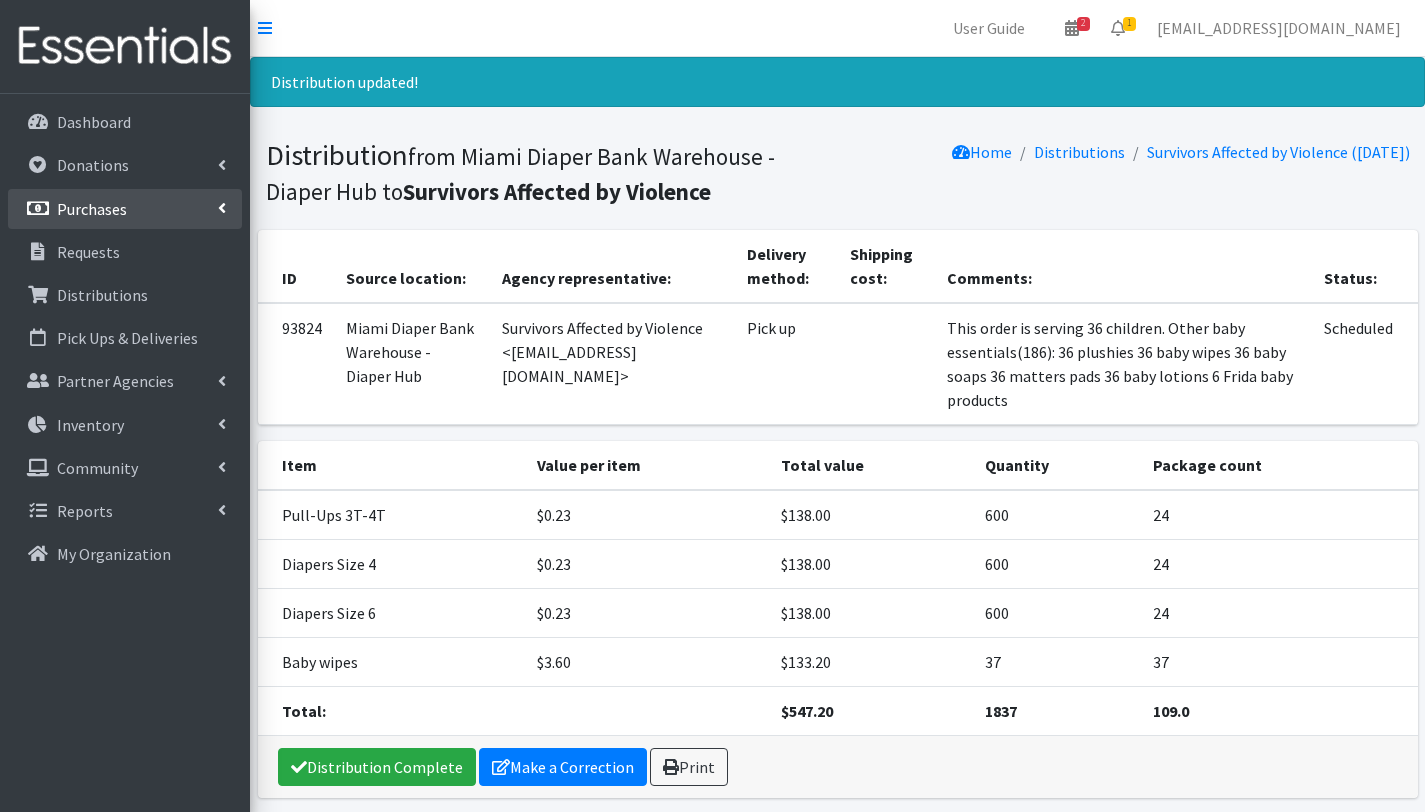 scroll, scrollTop: 0, scrollLeft: 0, axis: both 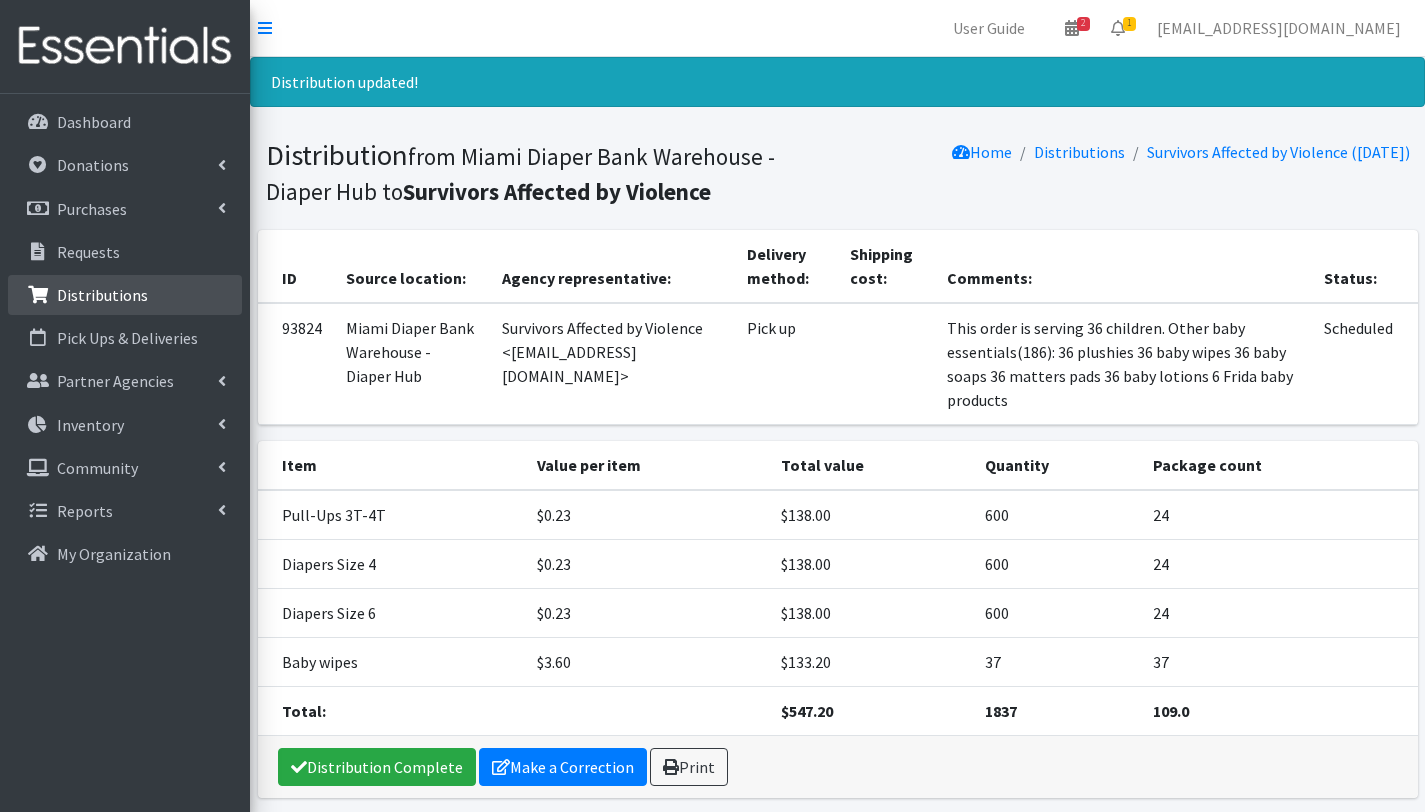 click on "Distributions" at bounding box center [102, 295] 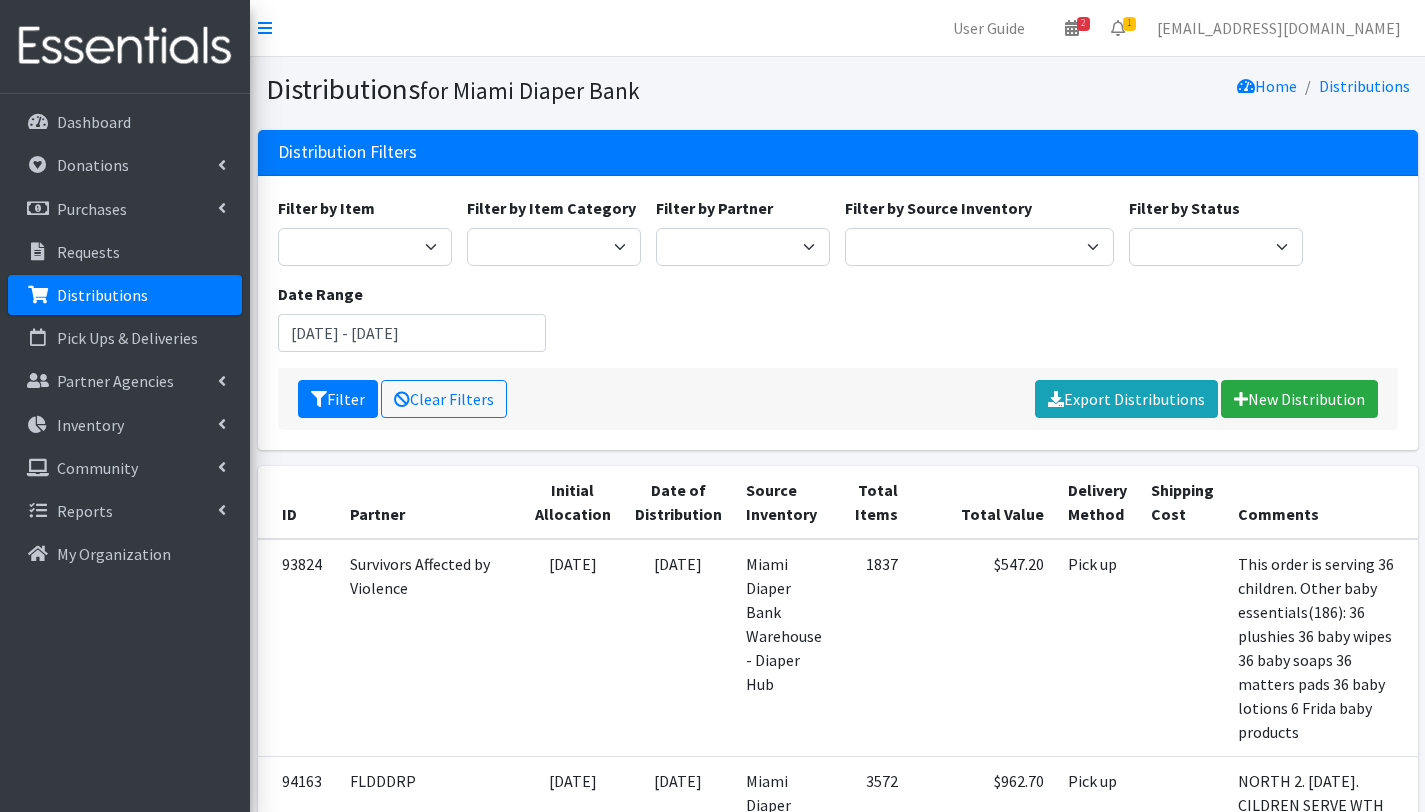 scroll, scrollTop: 0, scrollLeft: 0, axis: both 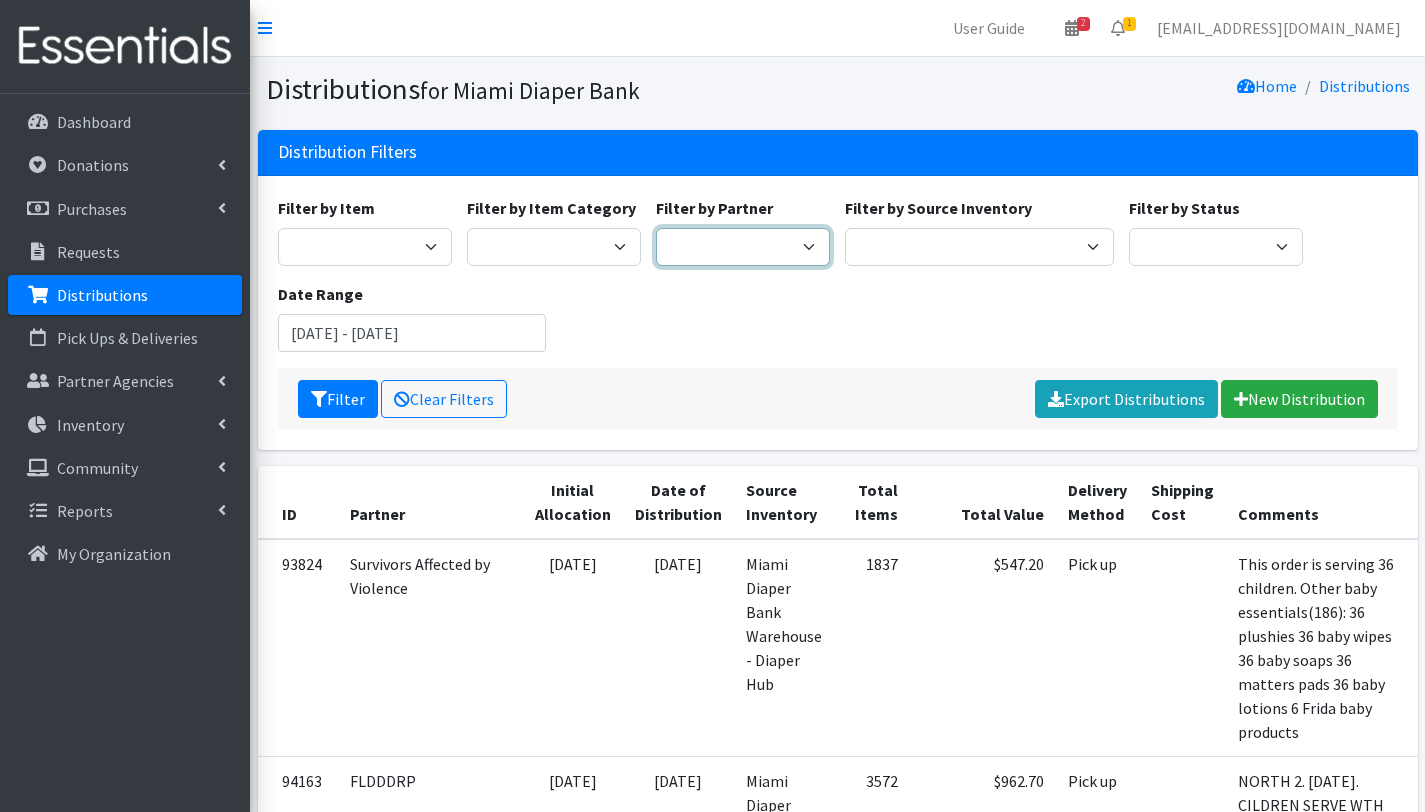 click on "A Safe Haven for Newborns
Belafonte TACOLCY Center
Boys Town South Florida
Bridge to Hope
Care Resource Community Health Centers Inc
Carrfour Supportive Housing - Del Prado Gardens
Children of Inmates
Children's Home Society of Florida
COPE North
CVAC Safe Space Shelters - Miami- Dade County CAHSD/VPID
Dorothy M. Wallace Cope Center (Cope South)
Empower U
Eve's Hope
Extended Hands Services
Families First of Palm Beach County
Family Resource Center of South Florida
FLDDDRP
Florida Keys Healthy Start Coalition
Golden Hogan Connections
Health Department of Palm Beach division - Delray Beach Health Center & Lantana Health Center & West Palm Beach Health Center
Healthy Start Coalition of Miami-Dade
His House Children Home
Hospitality Helping Hands
Hurricane Ian Relief
Jack & Jill Children's Center
Jewish Community Service - Kosher Food Bank
Kiwanis - Christmas in July
Kristi House-General Program
Lotus House
Madame Lily Inc
Menstrual Market, Inc" at bounding box center (743, 247) 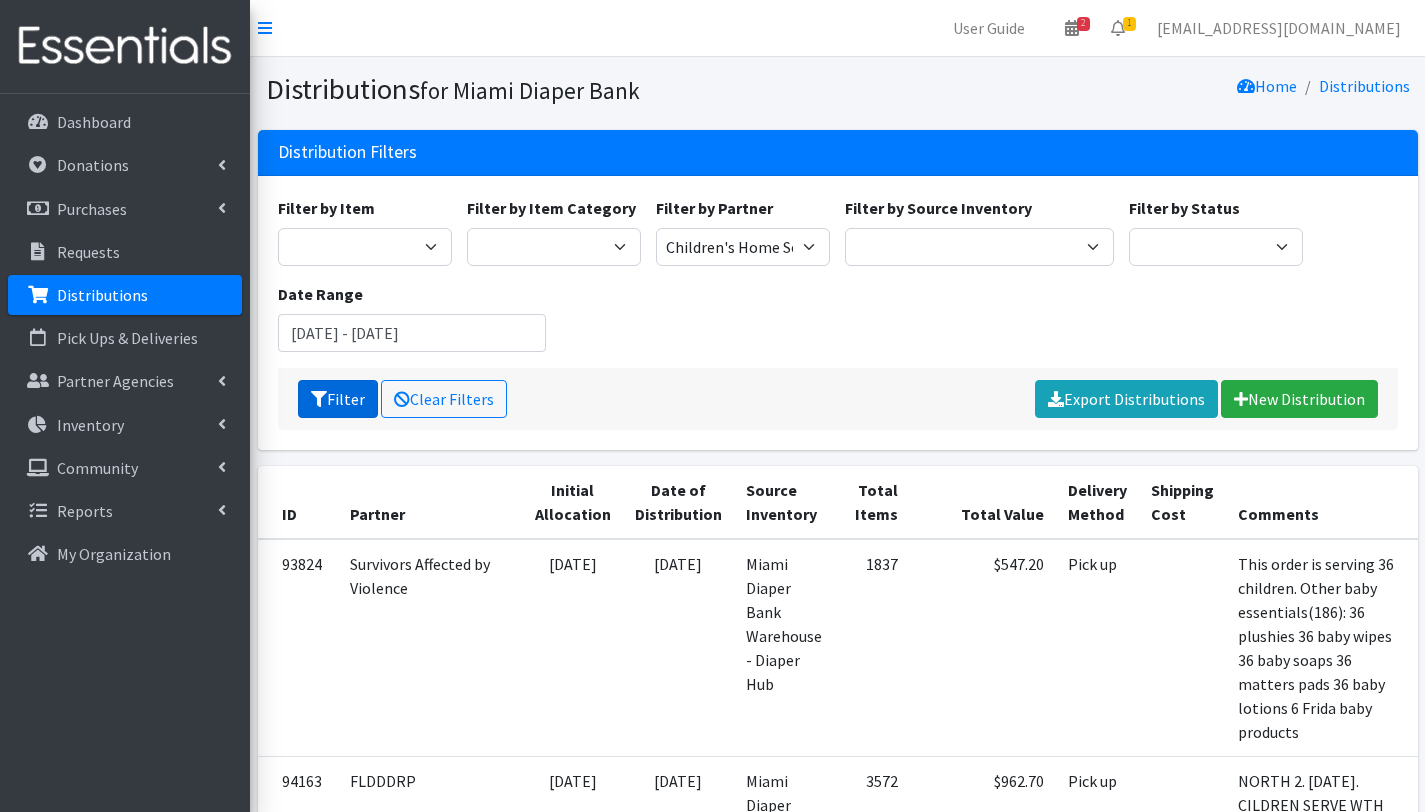 click on "Filter" at bounding box center [338, 399] 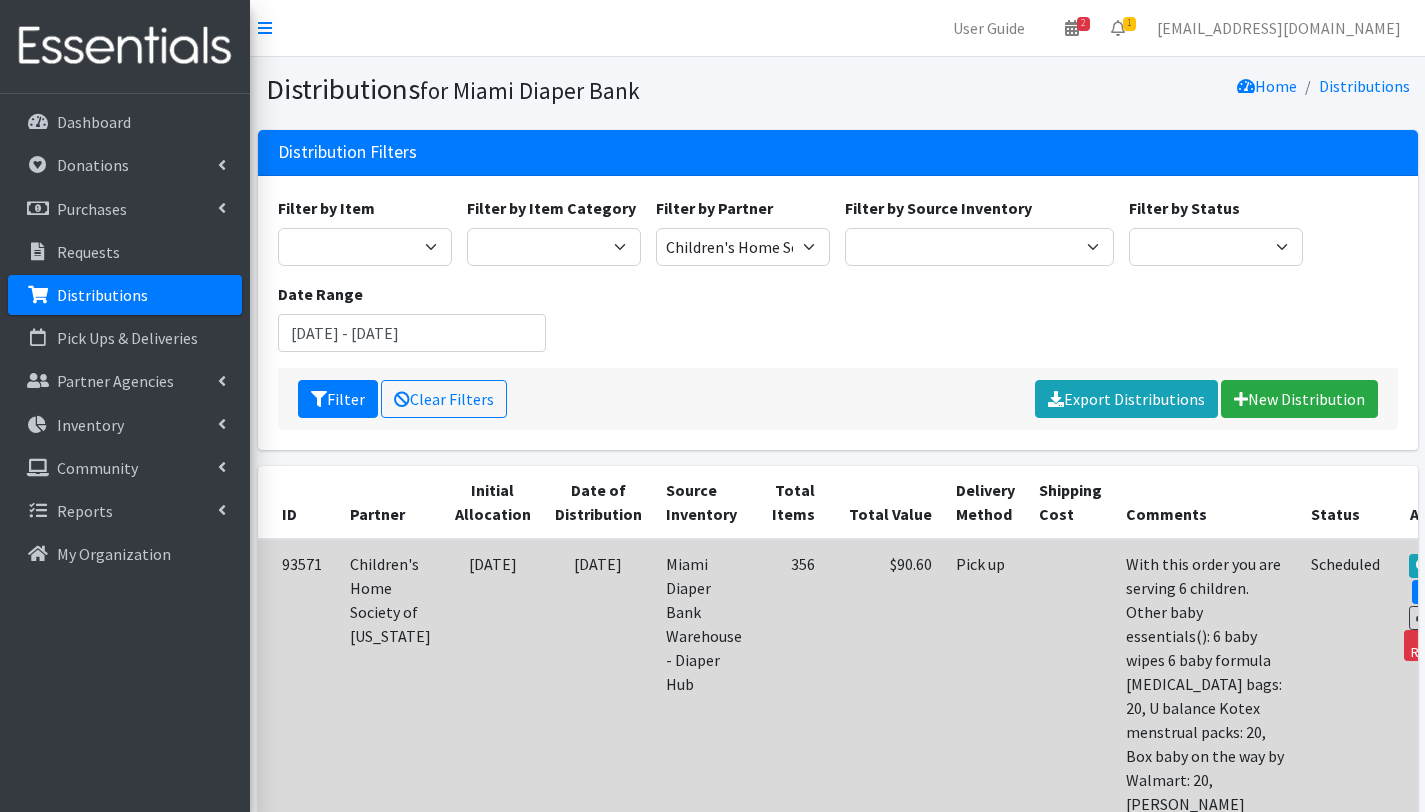scroll, scrollTop: 0, scrollLeft: 0, axis: both 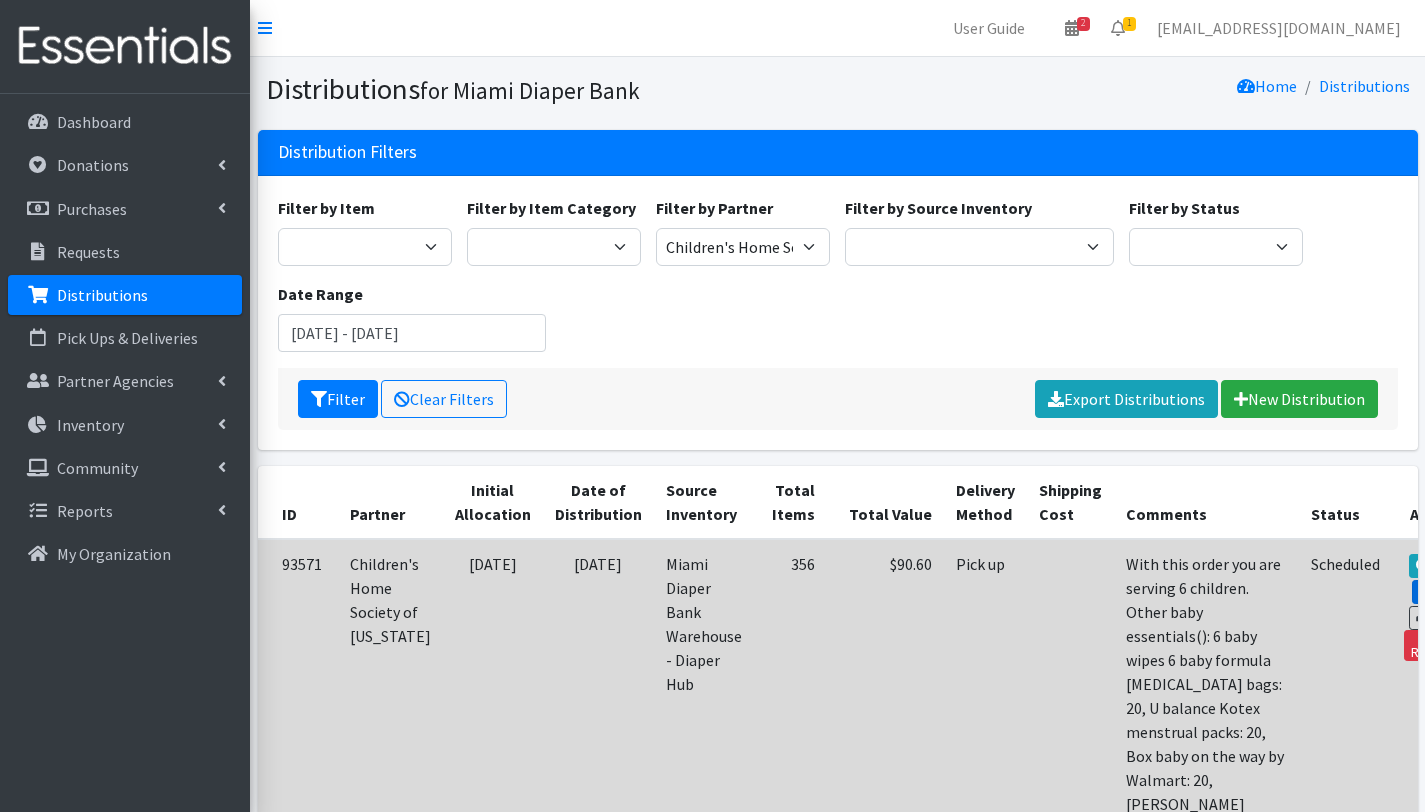 click on "Edit" at bounding box center (1439, 592) 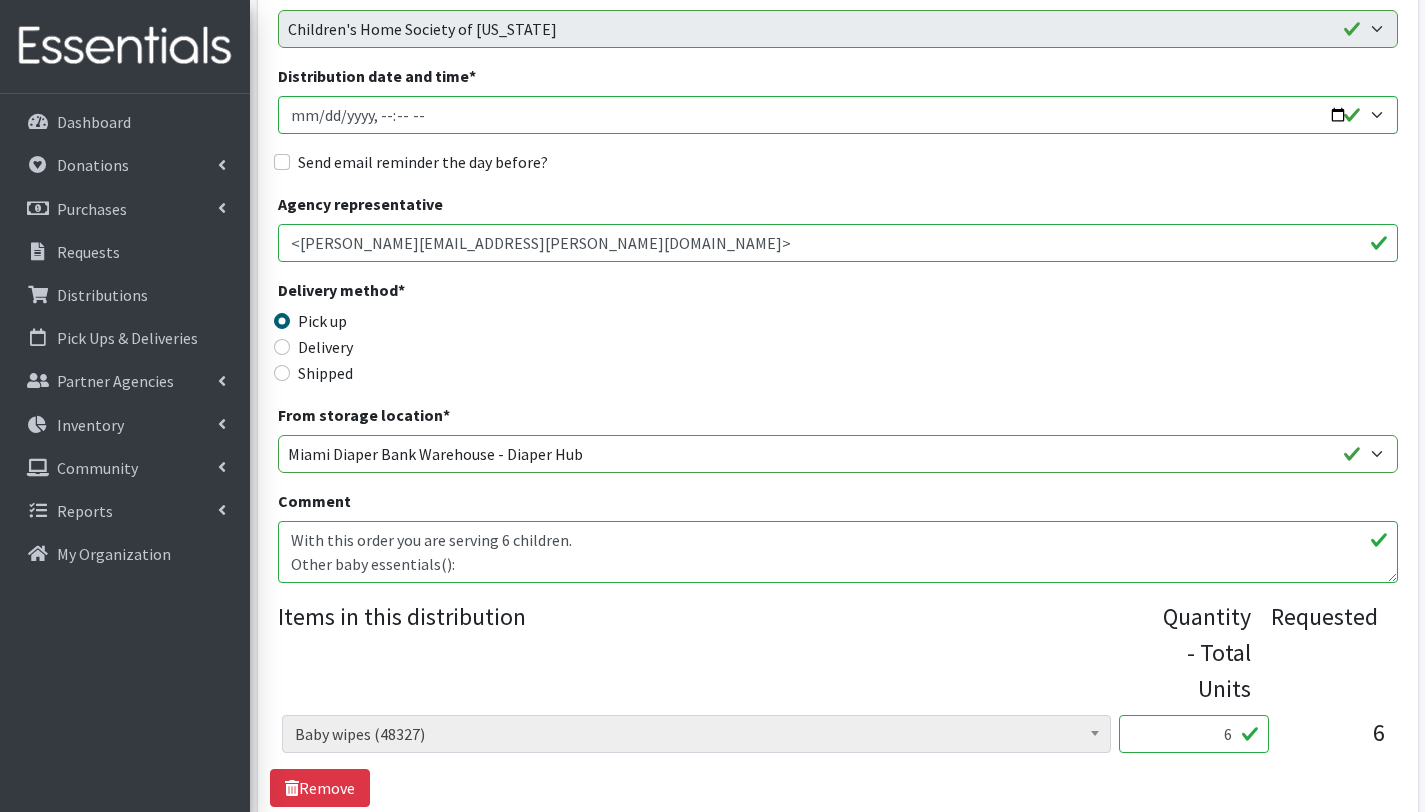 scroll, scrollTop: 272, scrollLeft: 0, axis: vertical 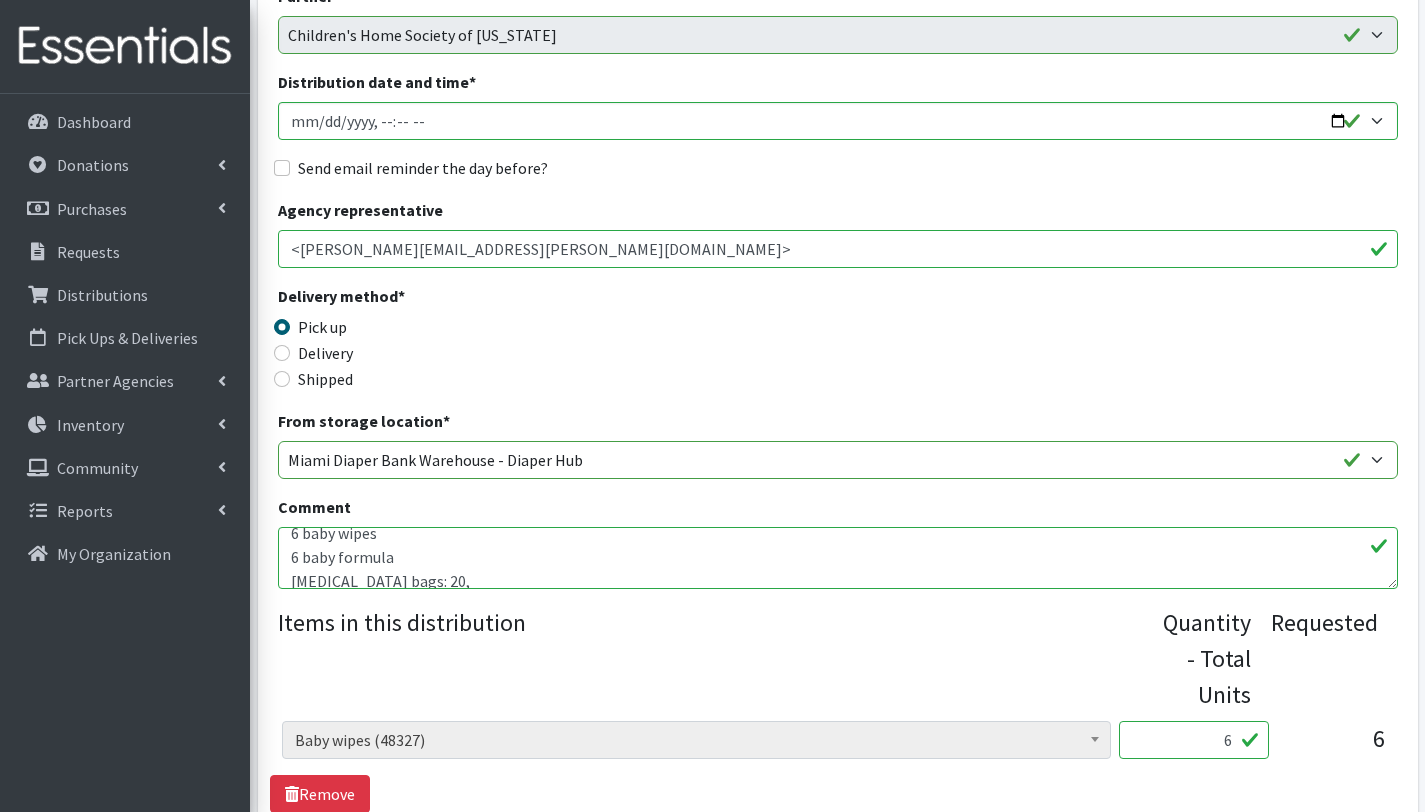click on "With this order you are serving 6 children.
Other baby essentials():
6 baby wipes
6 baby formula
[MEDICAL_DATA] bags: 20,
U balance Kotex menstrual packs: 20,
Box baby on the way by Walmart: 20,
[PERSON_NAME] [MEDICAL_DATA] recovery essential kit: 20,
Backpack smart mom: 15,
Get ready to take off baby carries: 20,
Backpack mommy delivery kit: 20.
[DEMOGRAPHIC_DATA] clothes: 20,
6 months clothes: 20,
Baby blanket: 20,
Baby pillows: 20,
[MEDICAL_DATA] and Body wash: 50,
Small baby backpacks: 50." at bounding box center (838, 558) 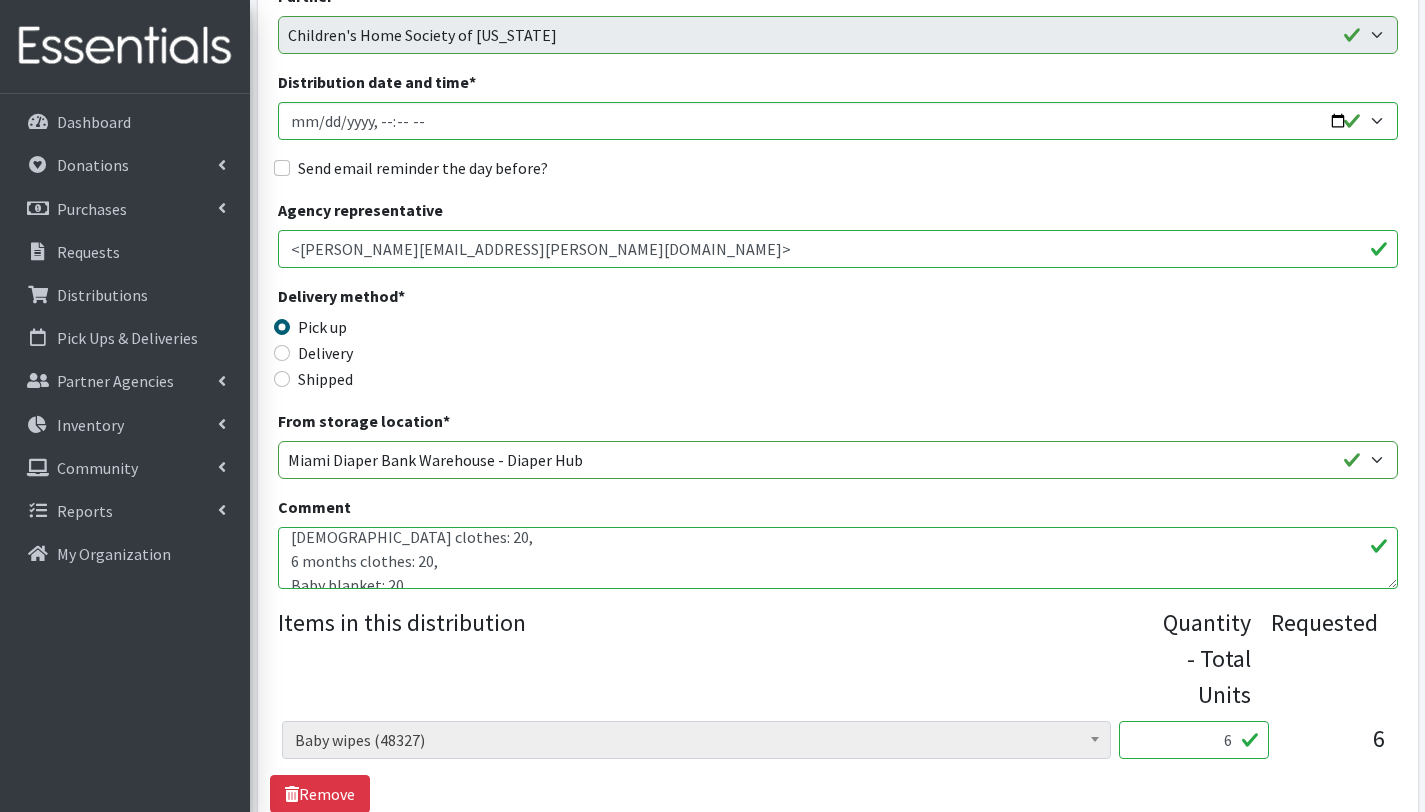 scroll, scrollTop: 263, scrollLeft: 0, axis: vertical 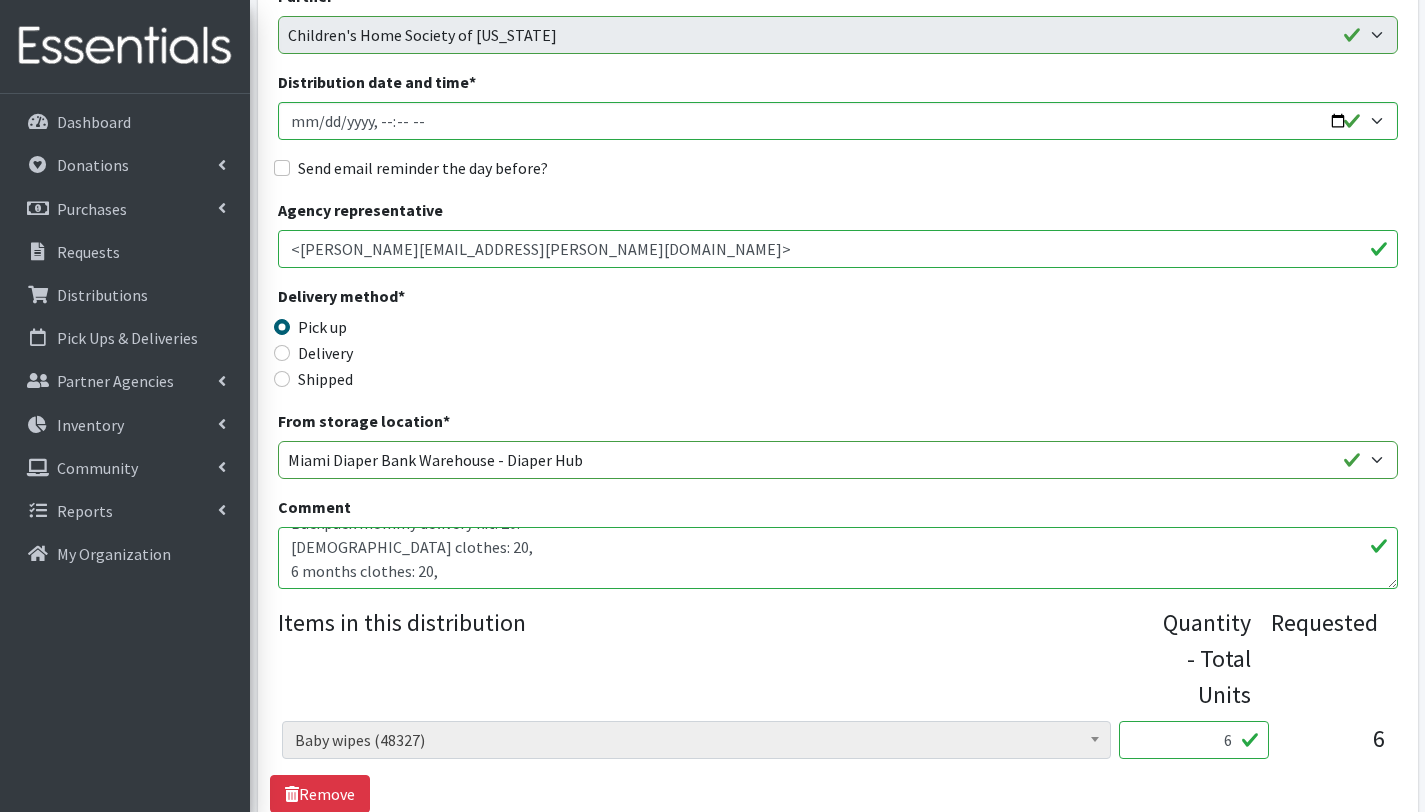 drag, startPoint x: 453, startPoint y: 552, endPoint x: 278, endPoint y: 541, distance: 175.34537 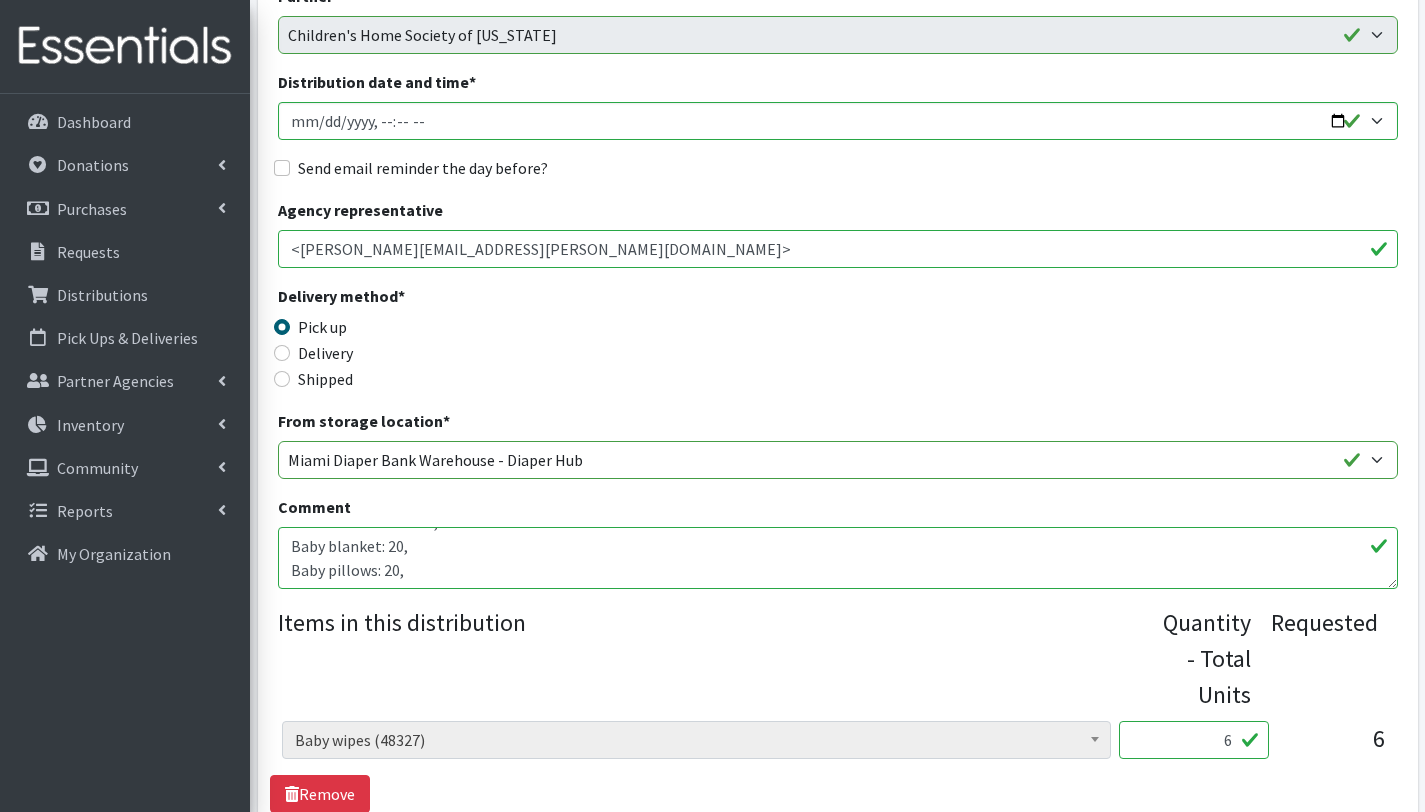 scroll, scrollTop: 284, scrollLeft: 0, axis: vertical 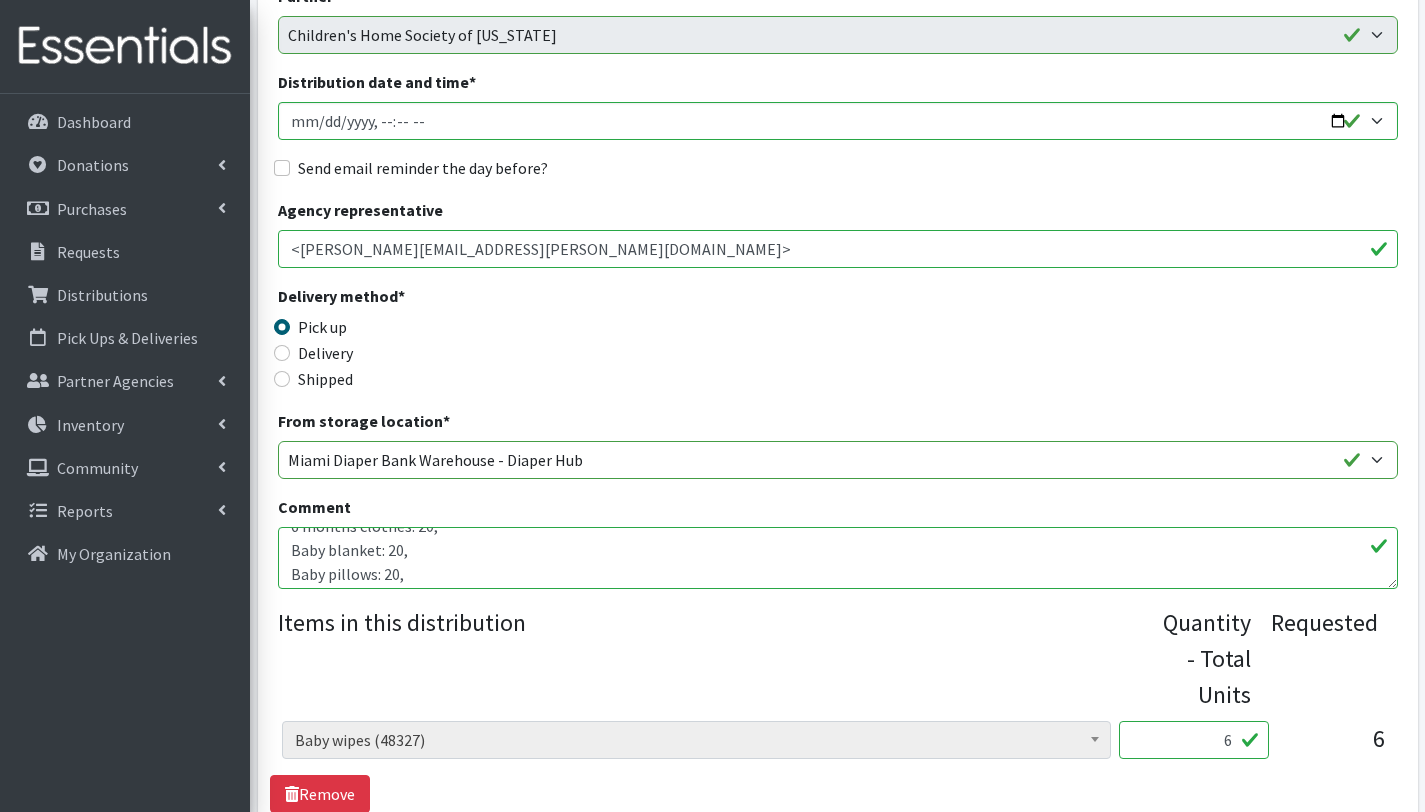 click on "With this order you are serving 6 children.
Other baby essentials():
6 baby wipes
6 baby formula
Postpartum bags: 20,
U balance Kotex menstrual packs: 20,
Box baby on the way by Walmart: 20,
Frida postpartum recovery essential kit: 20,
Backpack smart mom: 15,
Get ready to take off baby carries: 20,
Backpack mommy delivery kit: 20.
2 years old clothes: 20,
6 months clothes: 20,
Baby blanket: 20,
Baby pillows: 20,
Baby shampoo and Body wash: 50,
Small baby backpacks: 50." at bounding box center [838, 558] 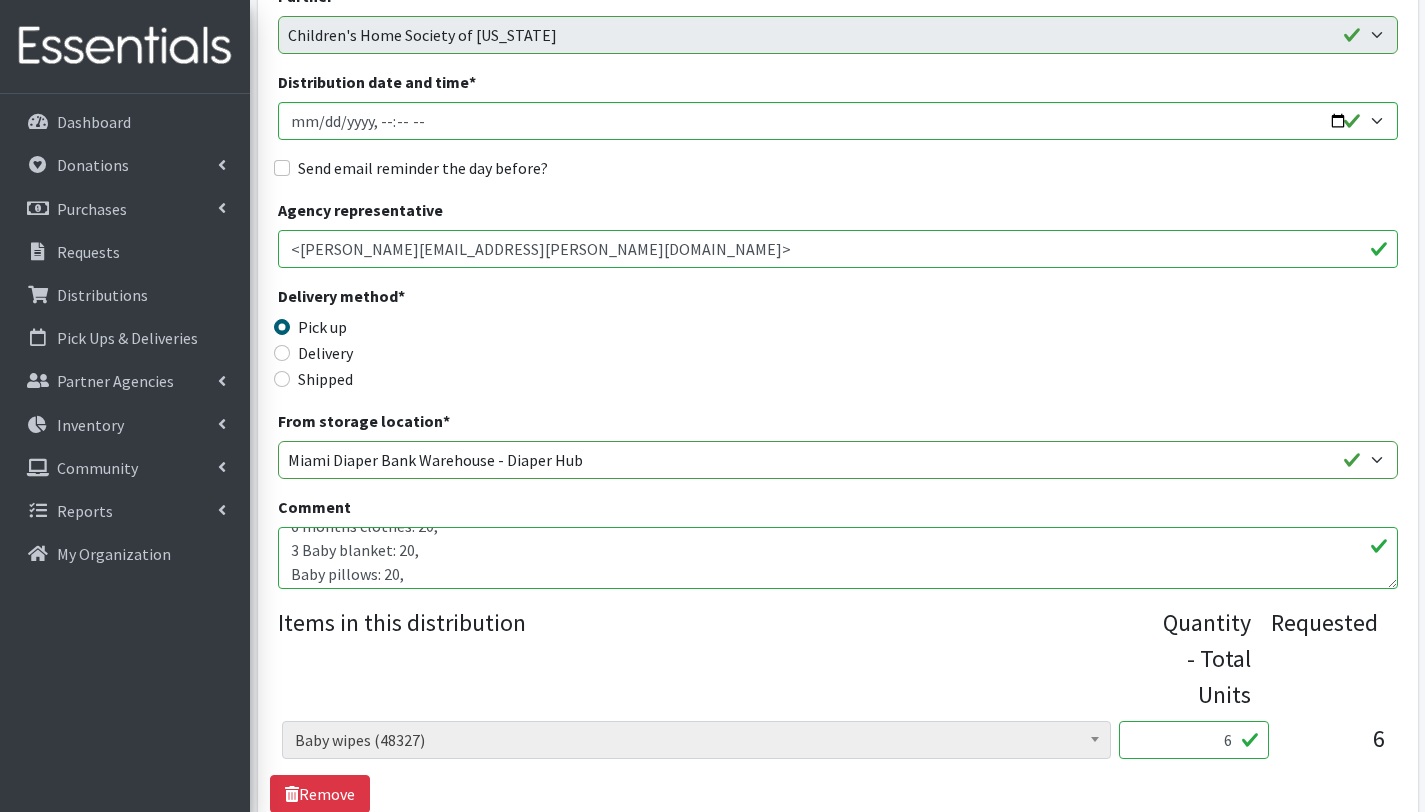 click on "With this order you are serving 6 children.
Other baby essentials():
6 baby wipes
6 baby formula
Postpartum bags: 20,
U balance Kotex menstrual packs: 20,
Box baby on the way by Walmart: 20,
Frida postpartum recovery essential kit: 20,
Backpack smart mom: 15,
Get ready to take off baby carries: 20,
Backpack mommy delivery kit: 20.
2 years old clothes: 20,
6 months clothes: 20,
Baby blanket: 20,
Baby pillows: 20,
Baby shampoo and Body wash: 50,
Small baby backpacks: 50." at bounding box center (838, 558) 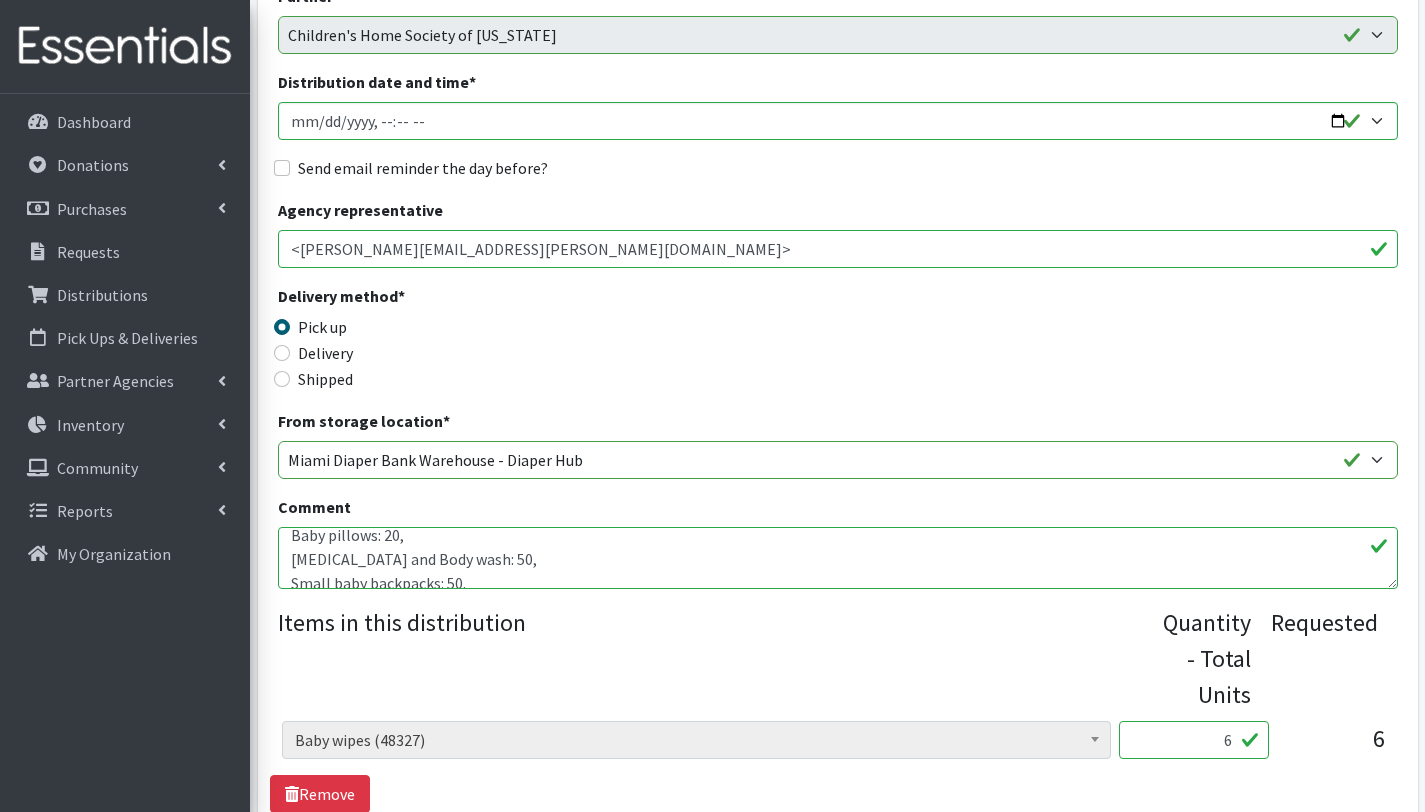 scroll, scrollTop: 326, scrollLeft: 0, axis: vertical 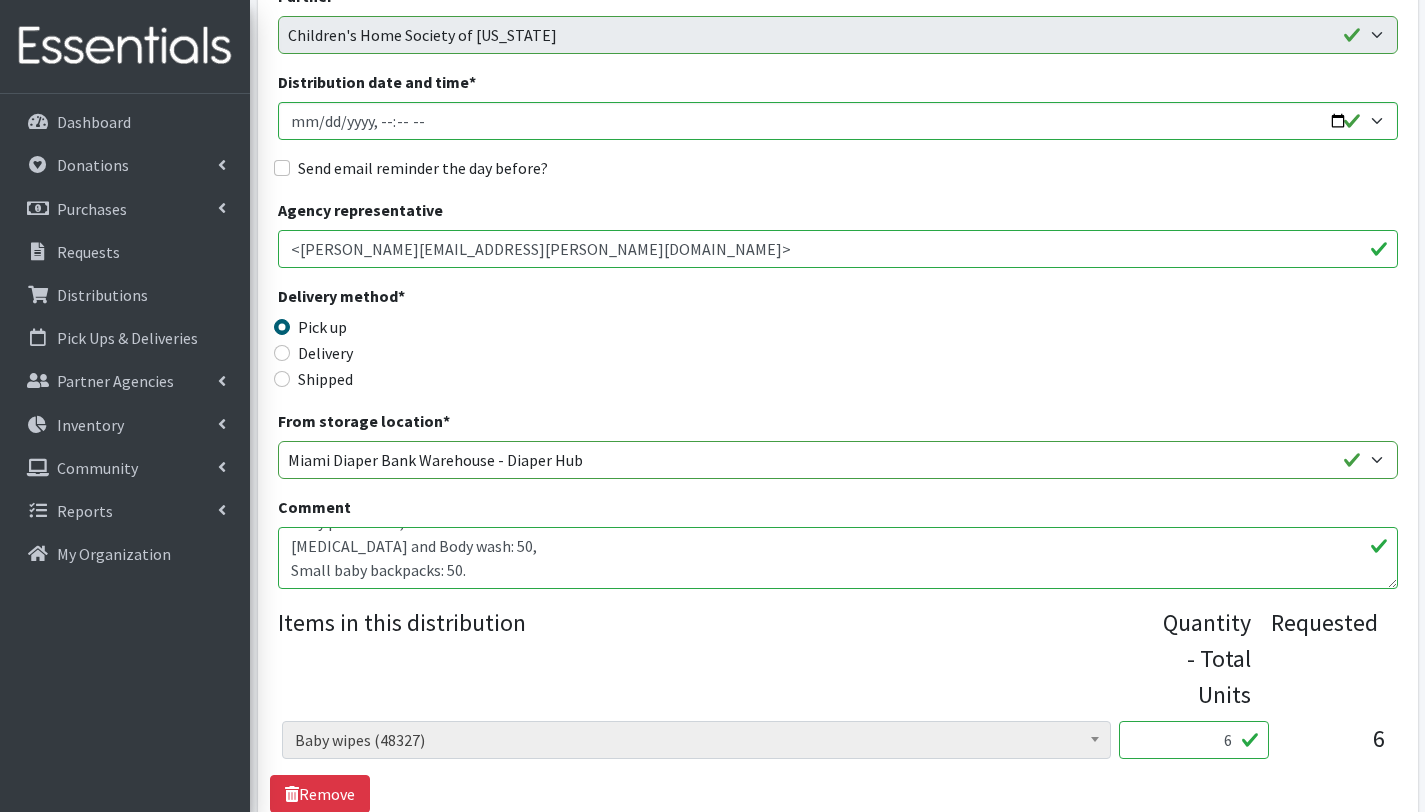 drag, startPoint x: 541, startPoint y: 559, endPoint x: 287, endPoint y: 588, distance: 255.65015 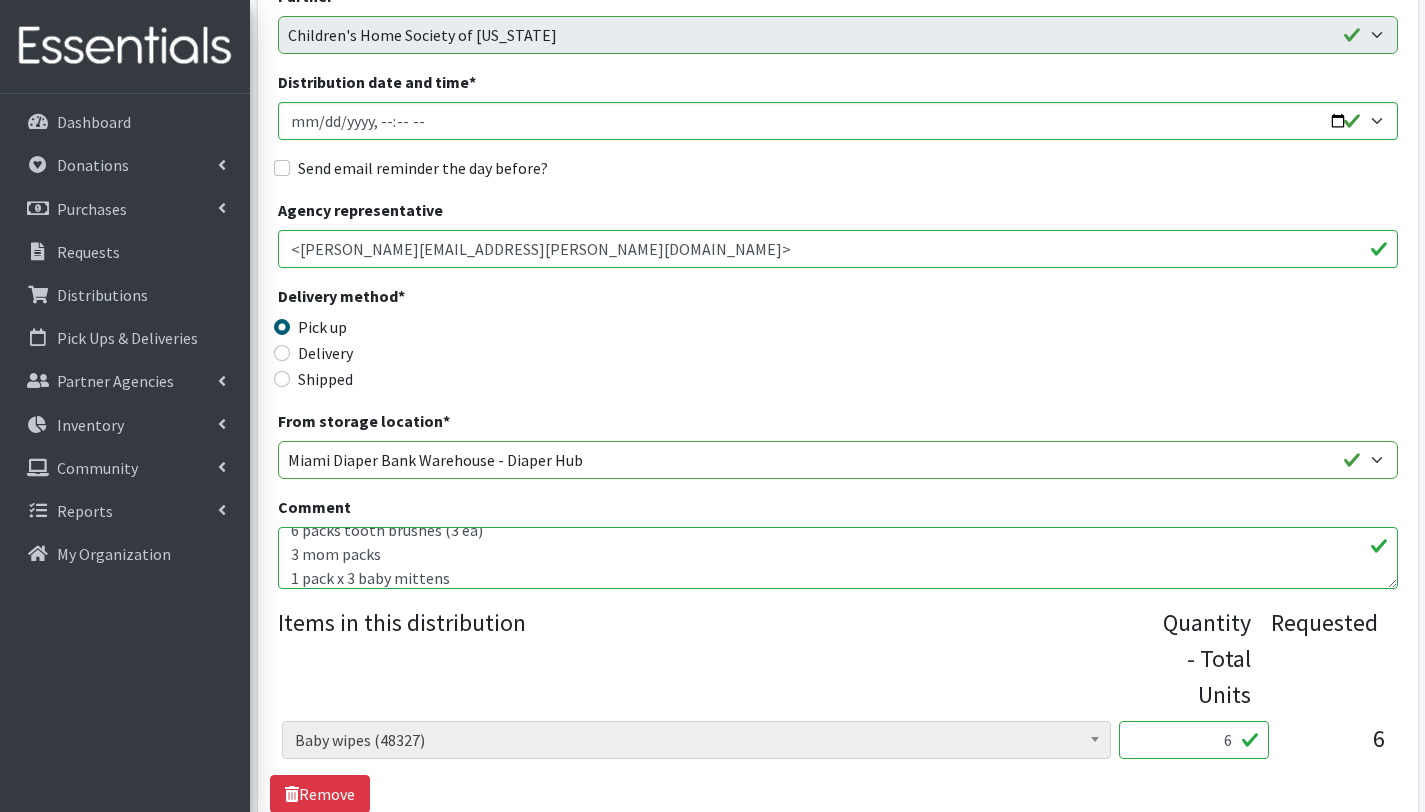 scroll, scrollTop: 472, scrollLeft: 0, axis: vertical 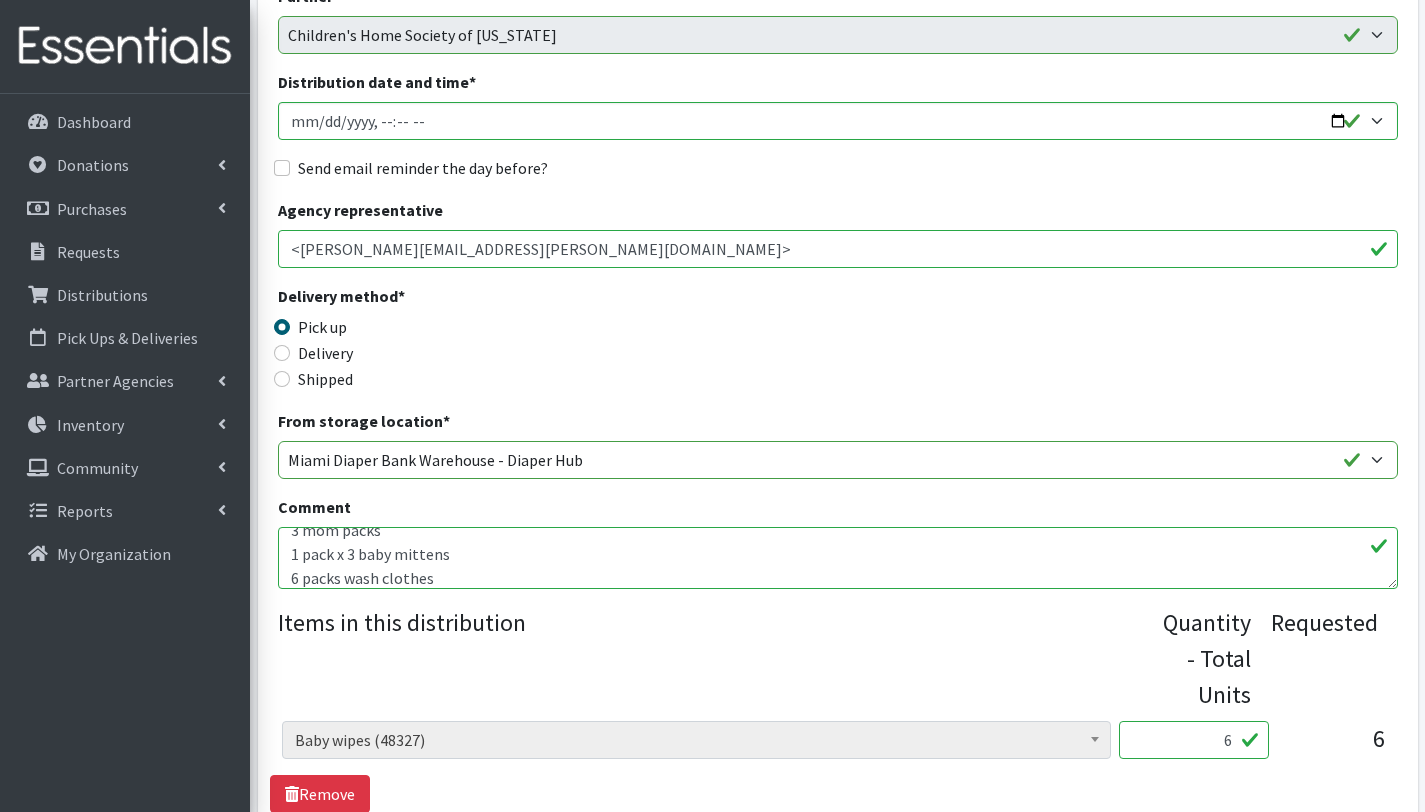click on "With this order you are serving 6 children.
Other baby essentials():
6 baby wipes
6 baby formula
Postpartum bags: 20,
U balance Kotex menstrual packs: 20,
Box baby on the way by Walmart: 20,
Frida postpartum recovery essential kit: 20,
Backpack smart mom: 15,
Get ready to take off baby carries: 20,
Backpack mommy delivery kit: 20.
2 years old clothes: 20,
6 months clothes: 20,
Baby blanket: 20,
Baby pillows: 20,
Baby shampoo and Body wash: 50,
Small baby backpacks: 50." at bounding box center (838, 558) 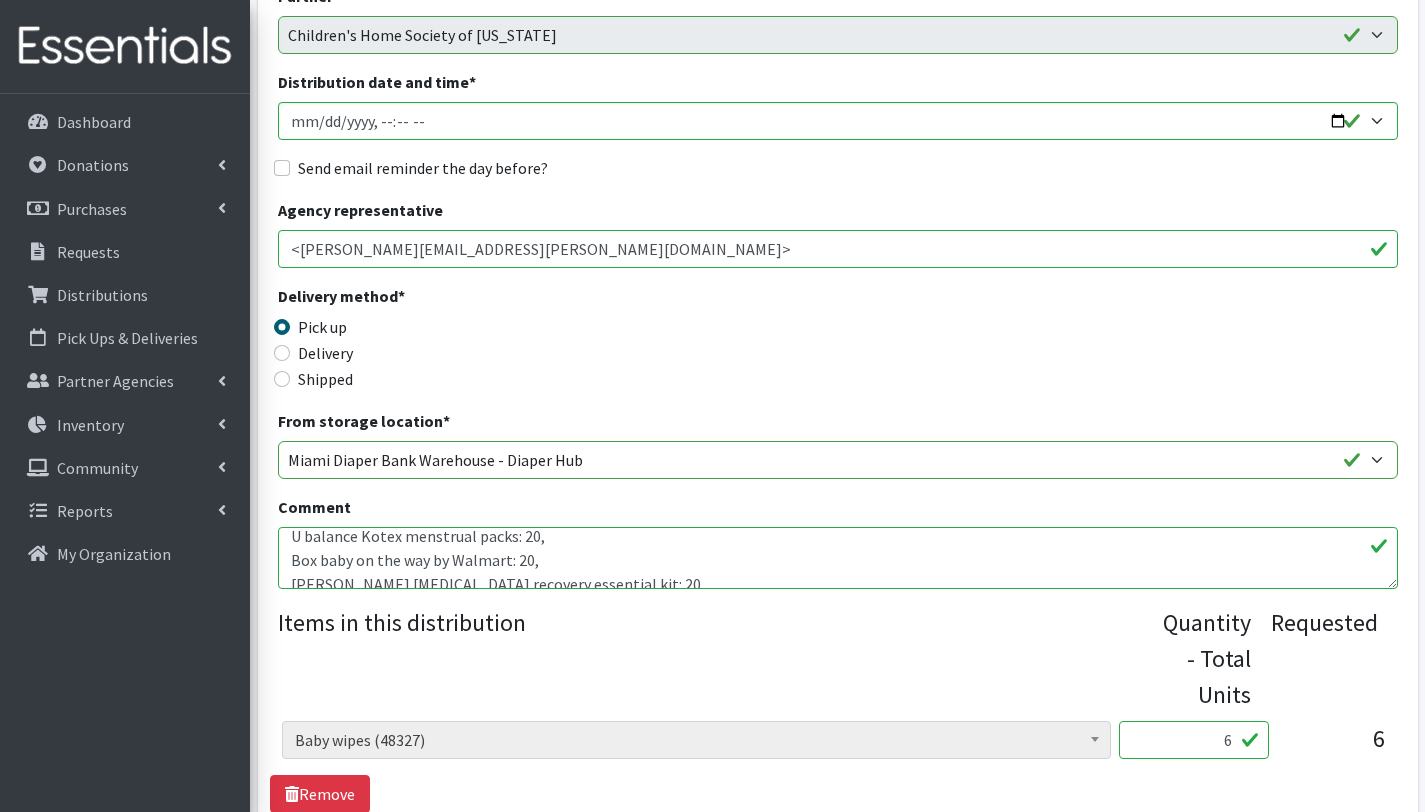 scroll, scrollTop: 132, scrollLeft: 0, axis: vertical 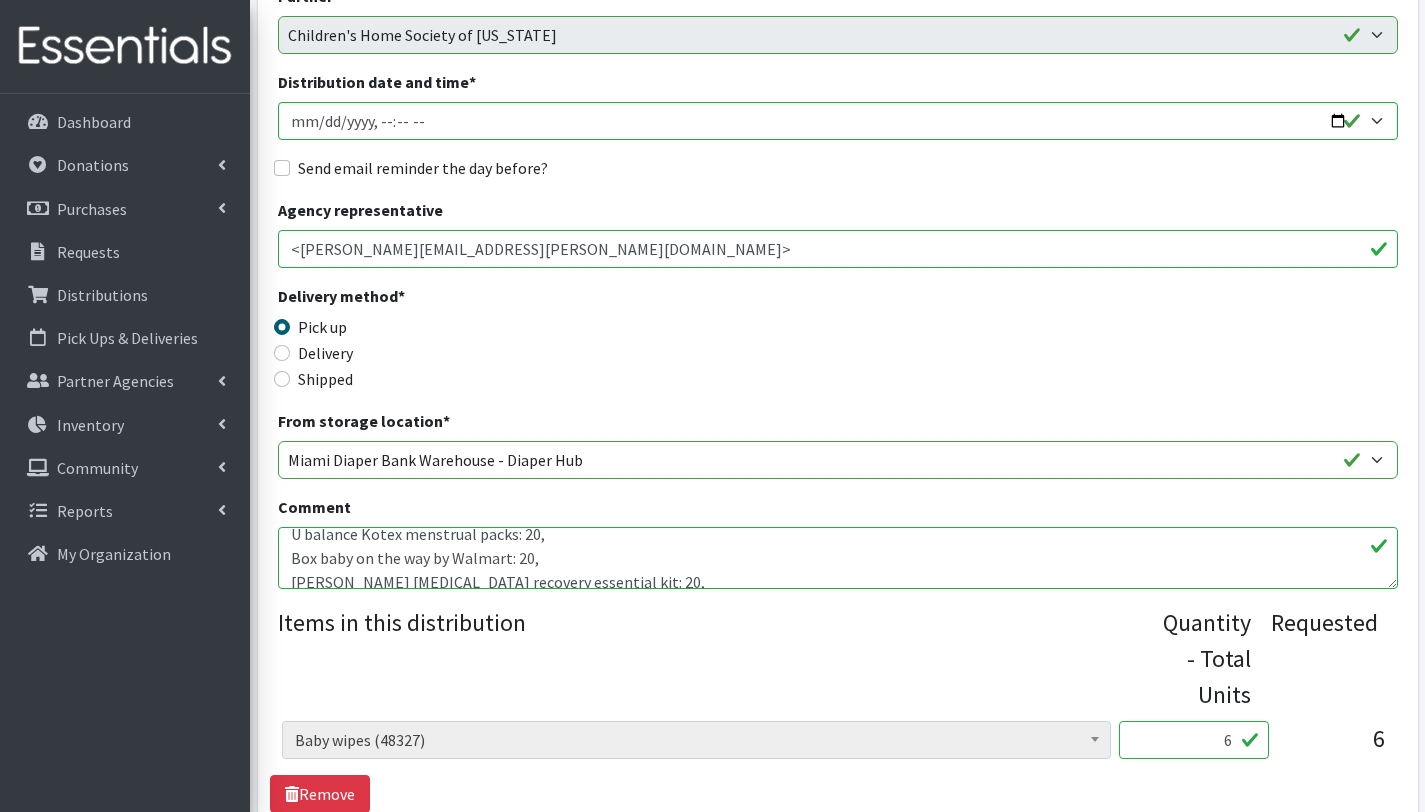 drag, startPoint x: 295, startPoint y: 534, endPoint x: 488, endPoint y: 575, distance: 197.30687 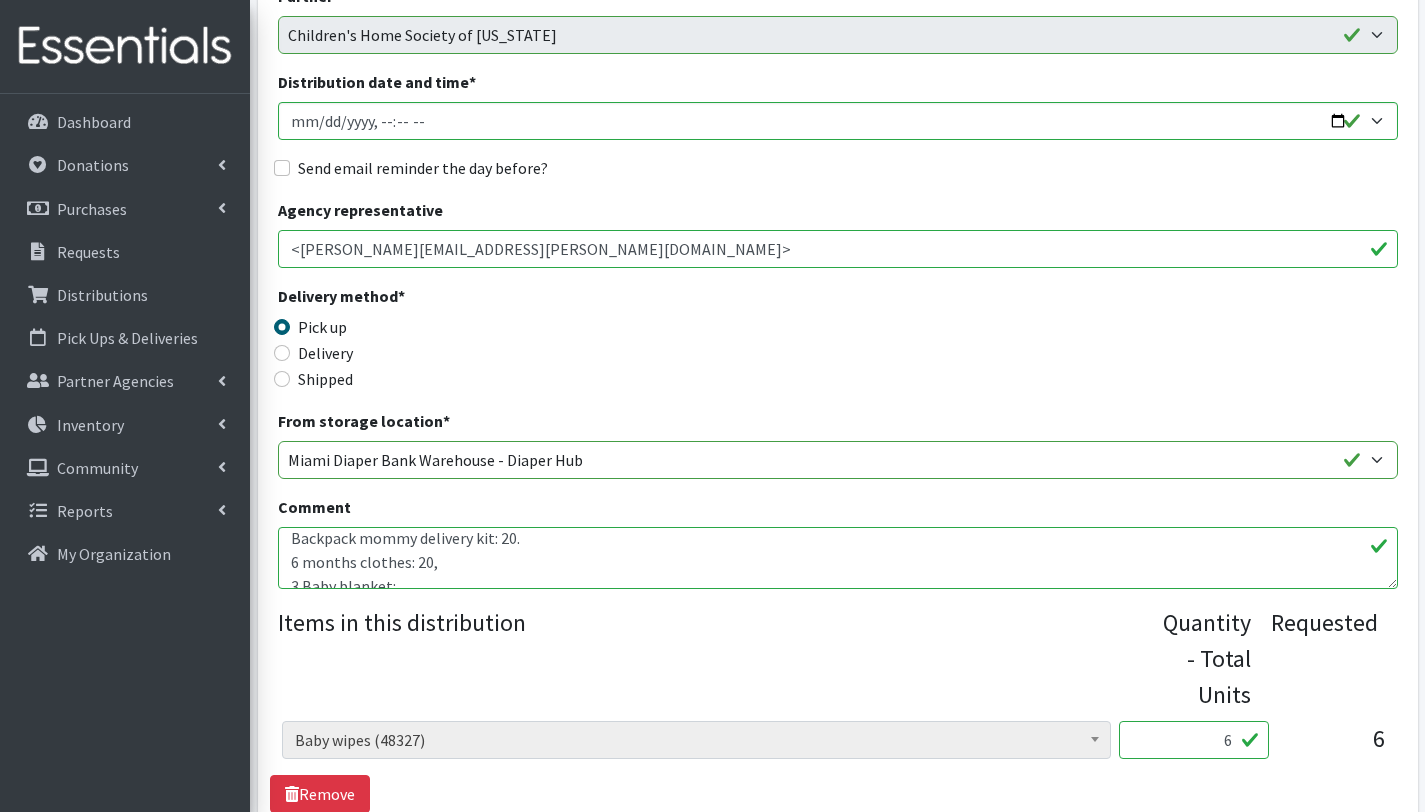drag, startPoint x: 293, startPoint y: 535, endPoint x: 568, endPoint y: 575, distance: 277.89386 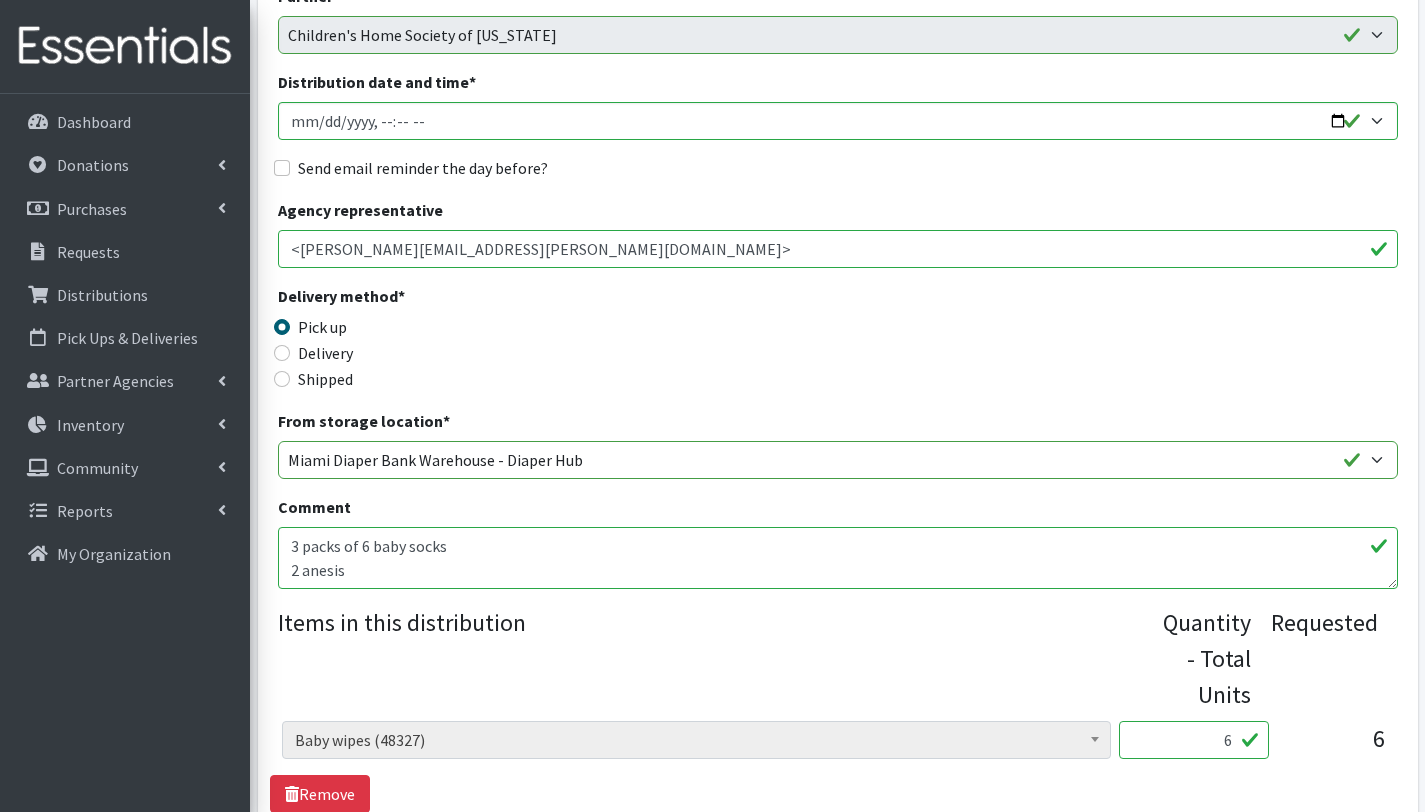 scroll, scrollTop: 360, scrollLeft: 0, axis: vertical 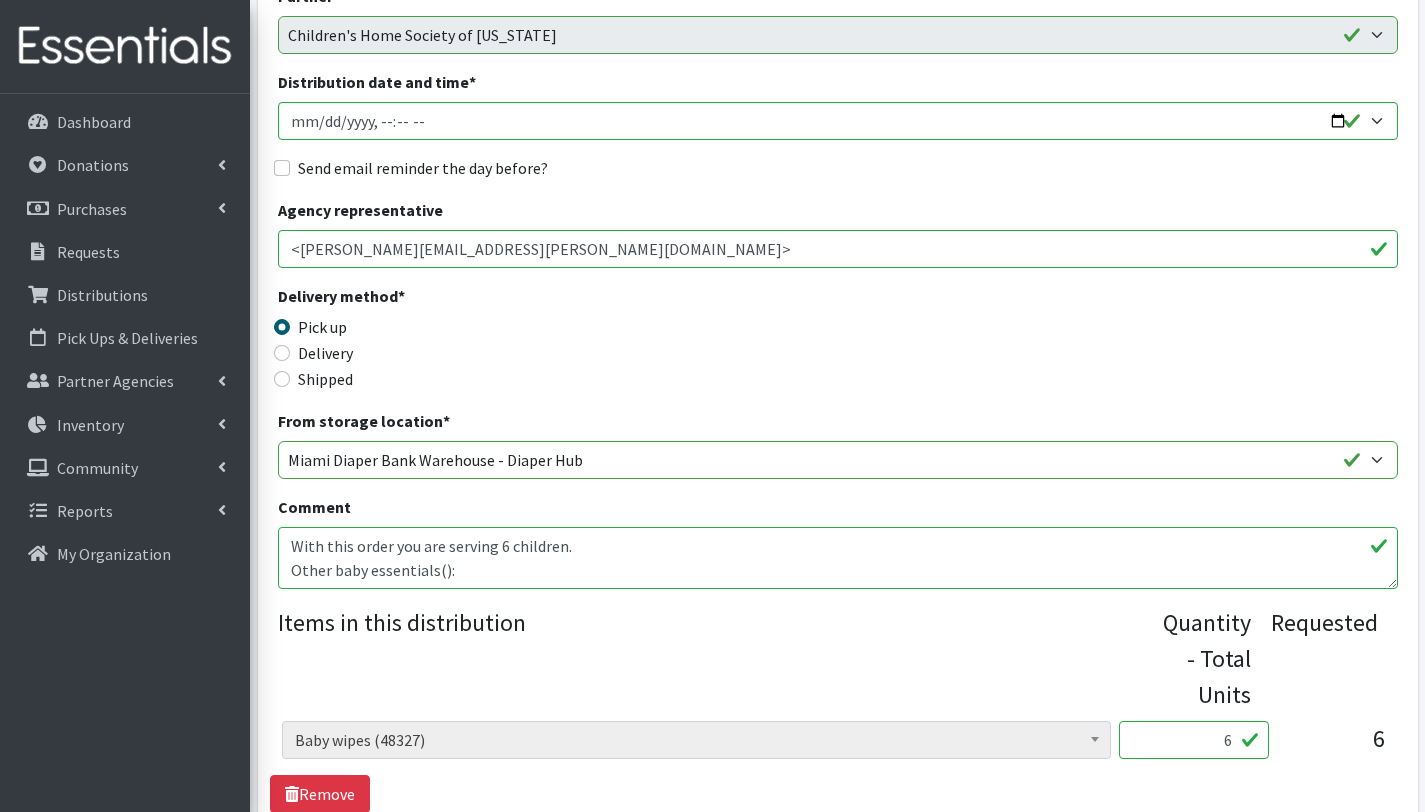 click on "With this order you are serving 6 children.
Other baby essentials():
6 baby wipes
6 baby formula
Postpartum bags: 20,
U balance Kotex menstrual packs: 20,
Box baby on the way by Walmart: 20,
Frida postpartum recovery essential kit: 20,
Backpack smart mom: 15,
Get ready to take off baby carries: 20,
Backpack mommy delivery kit: 20.
2 years old clothes: 20,
6 months clothes: 20,
Baby blanket: 20,
Baby pillows: 20,
Baby shampoo and Body wash: 50,
Small baby backpacks: 50." at bounding box center [838, 558] 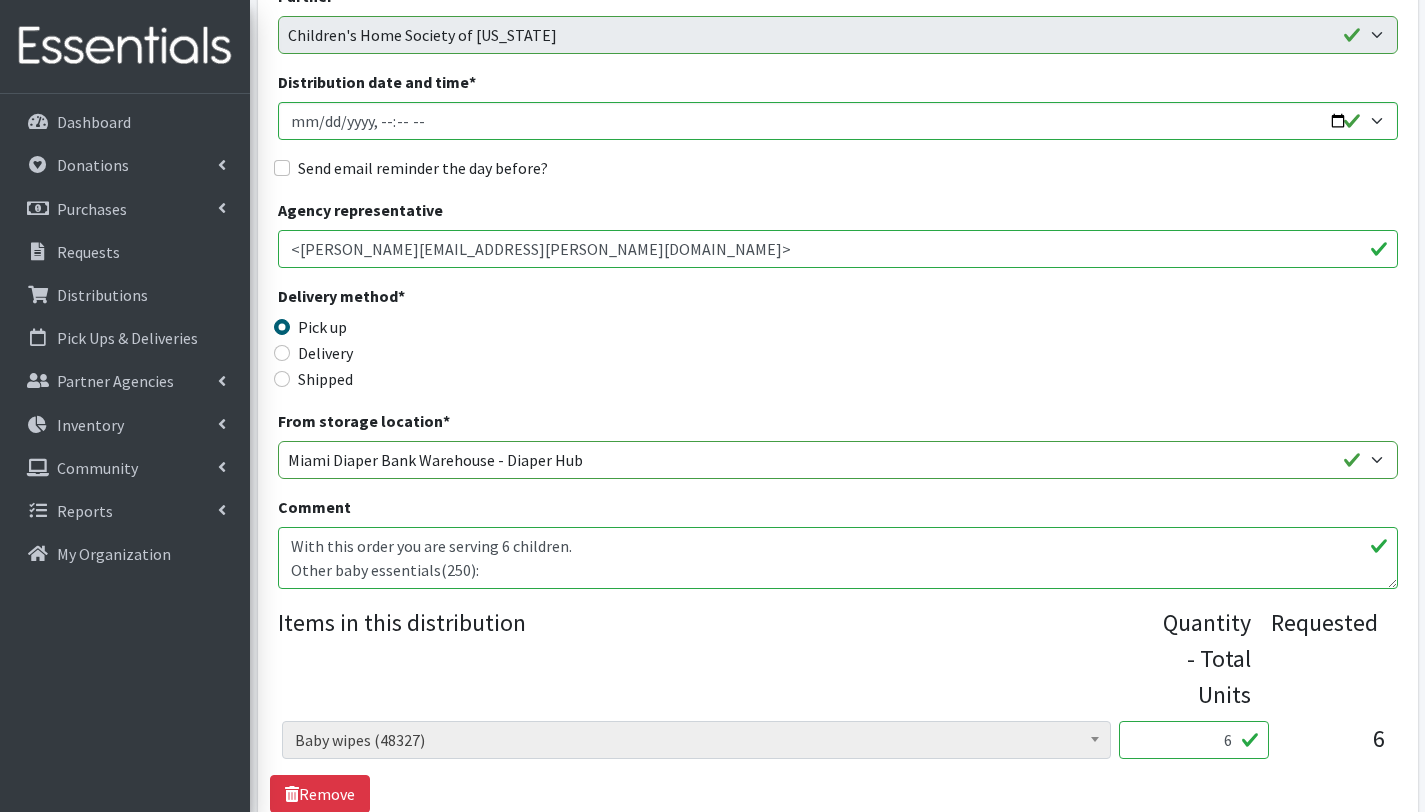 type on "With this order you are serving 6 children.
Other baby essentials(250):
6 baby wipes
8 baby formula
3 small baby backpacks
3 baby blankets
100 bed pads
12 plushies
6 baby lotions
6 baby soaps risitos de oro
6 packs tooth brushes (3 ea)
3 mom packs
1 pack x 3 baby mittens
6 packs wash clothes
6 bandana bibs
3 packs of 6 baby socks
2 onesis" 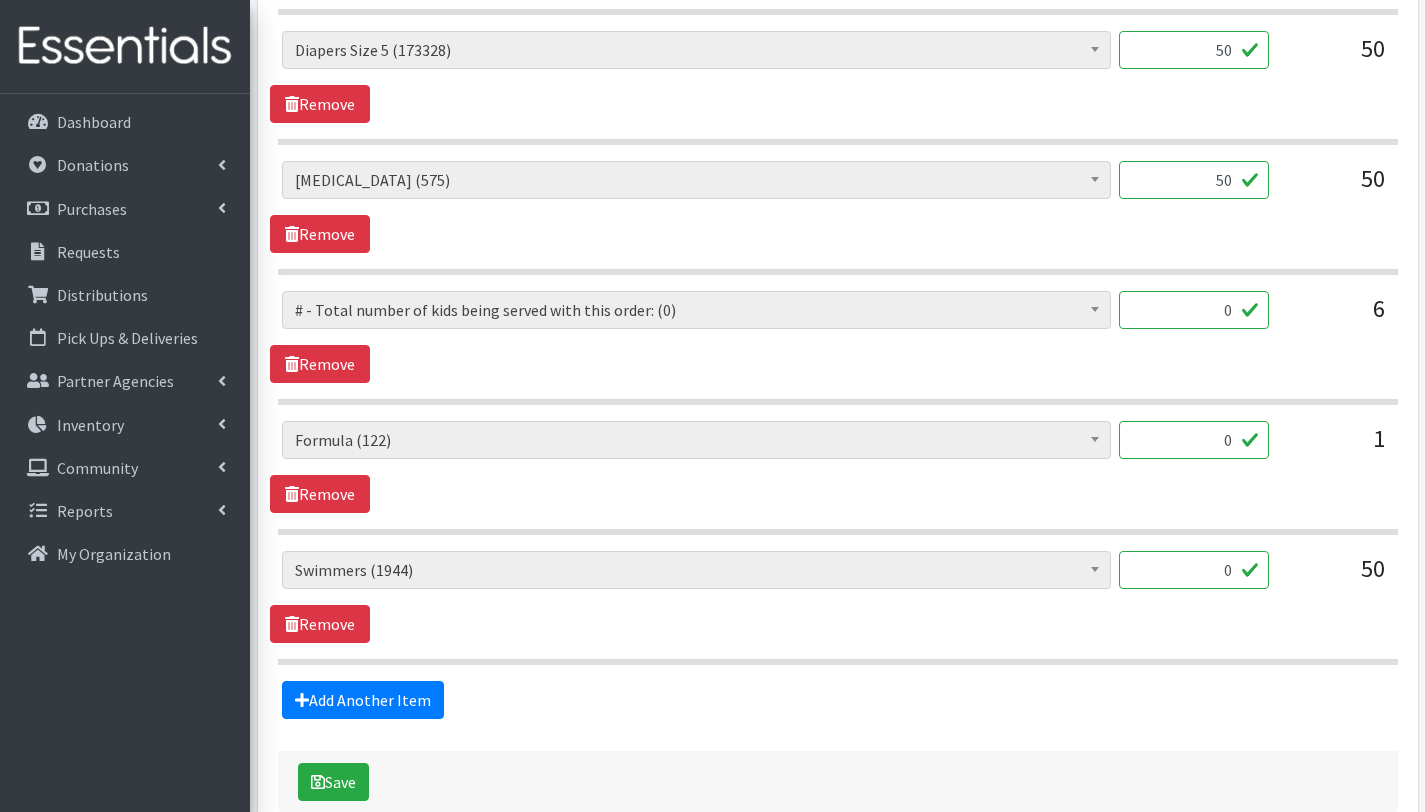 scroll, scrollTop: 1747, scrollLeft: 0, axis: vertical 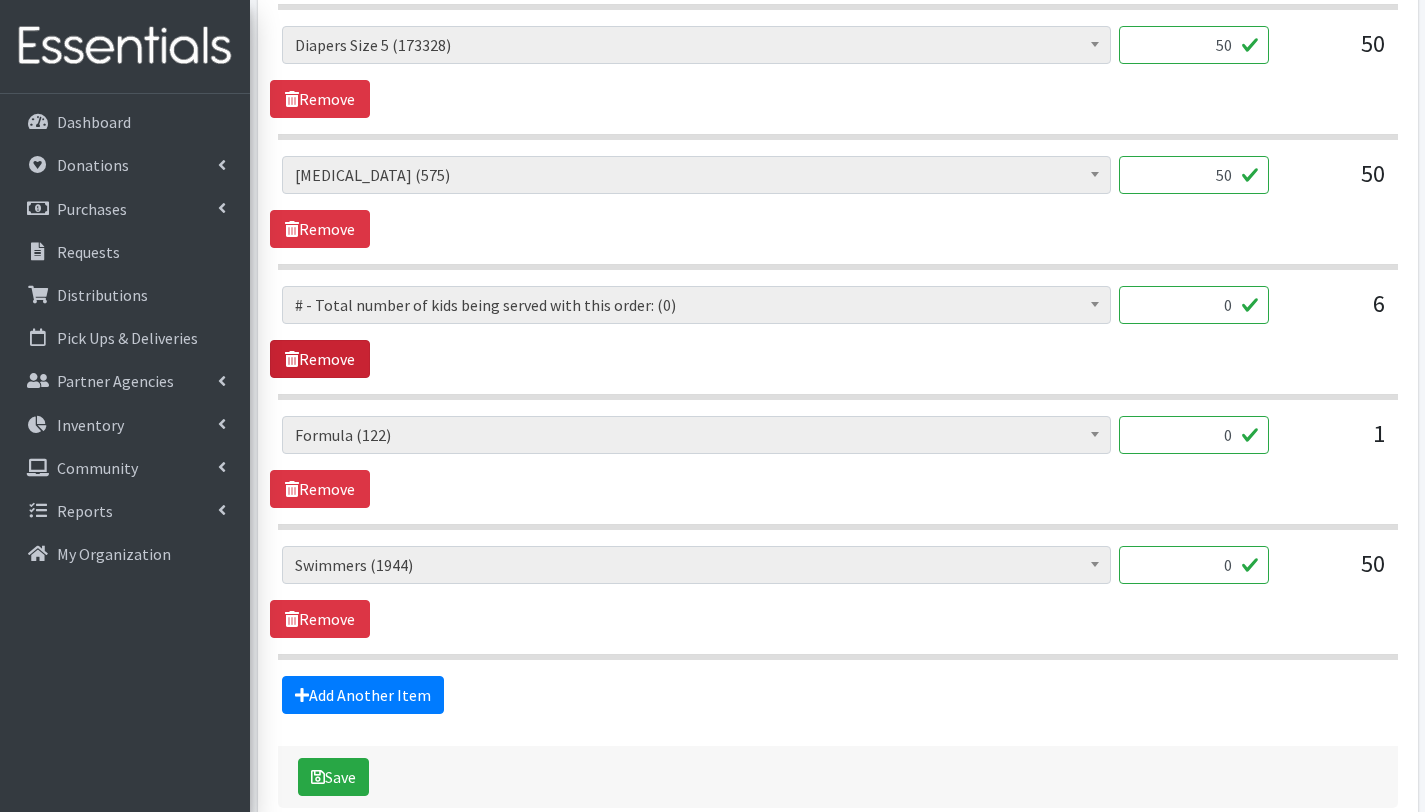 click on "Remove" at bounding box center [320, 359] 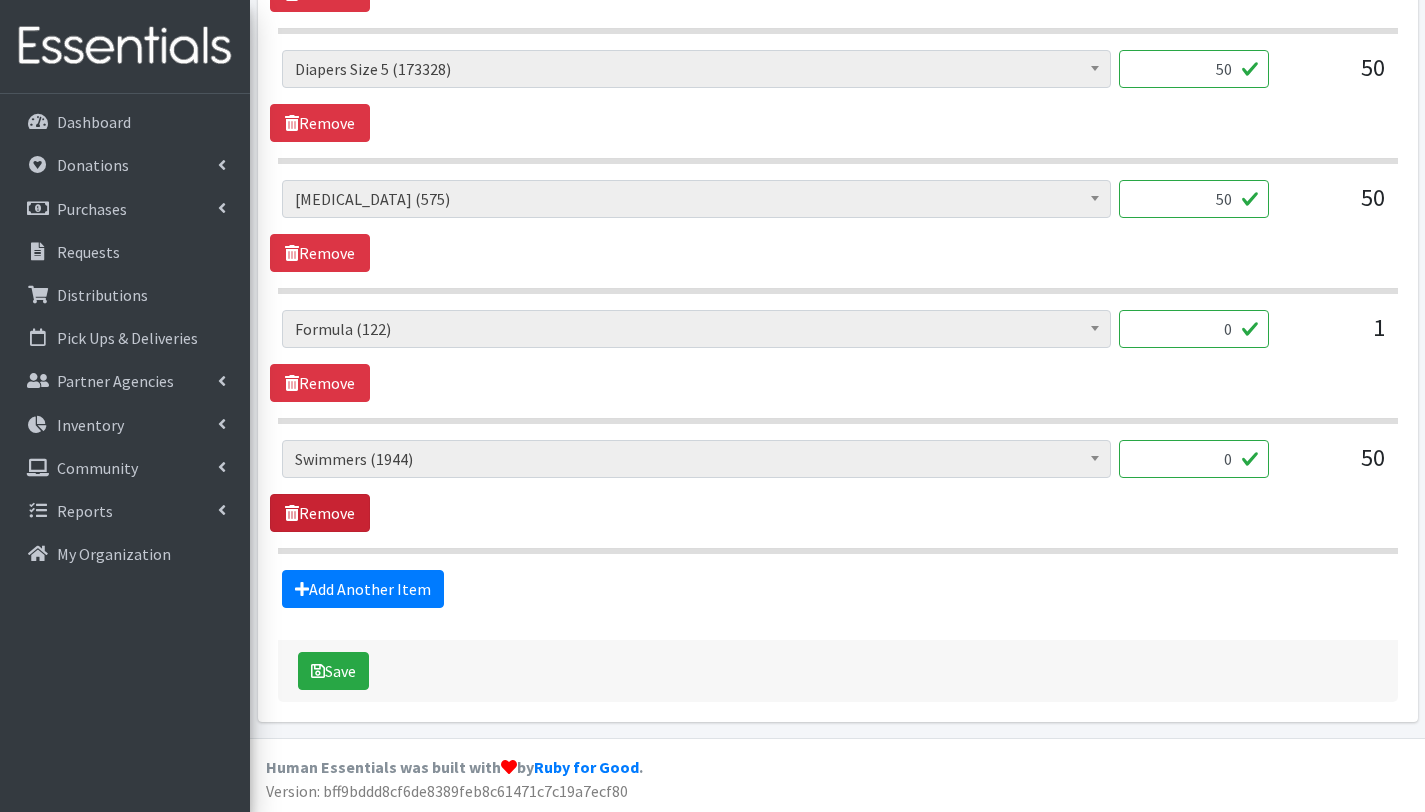 click on "Remove" at bounding box center [320, 513] 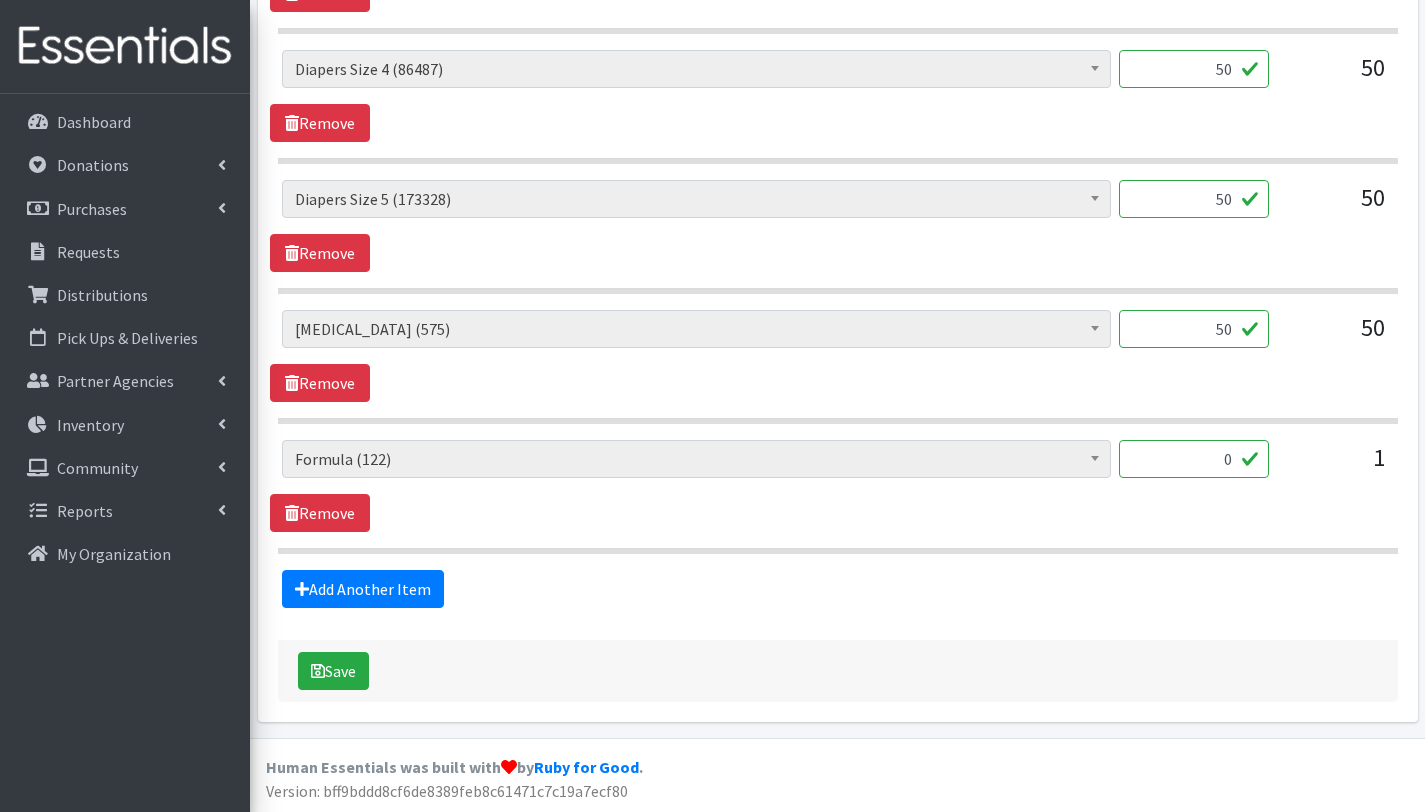 click on "0" at bounding box center (1194, 459) 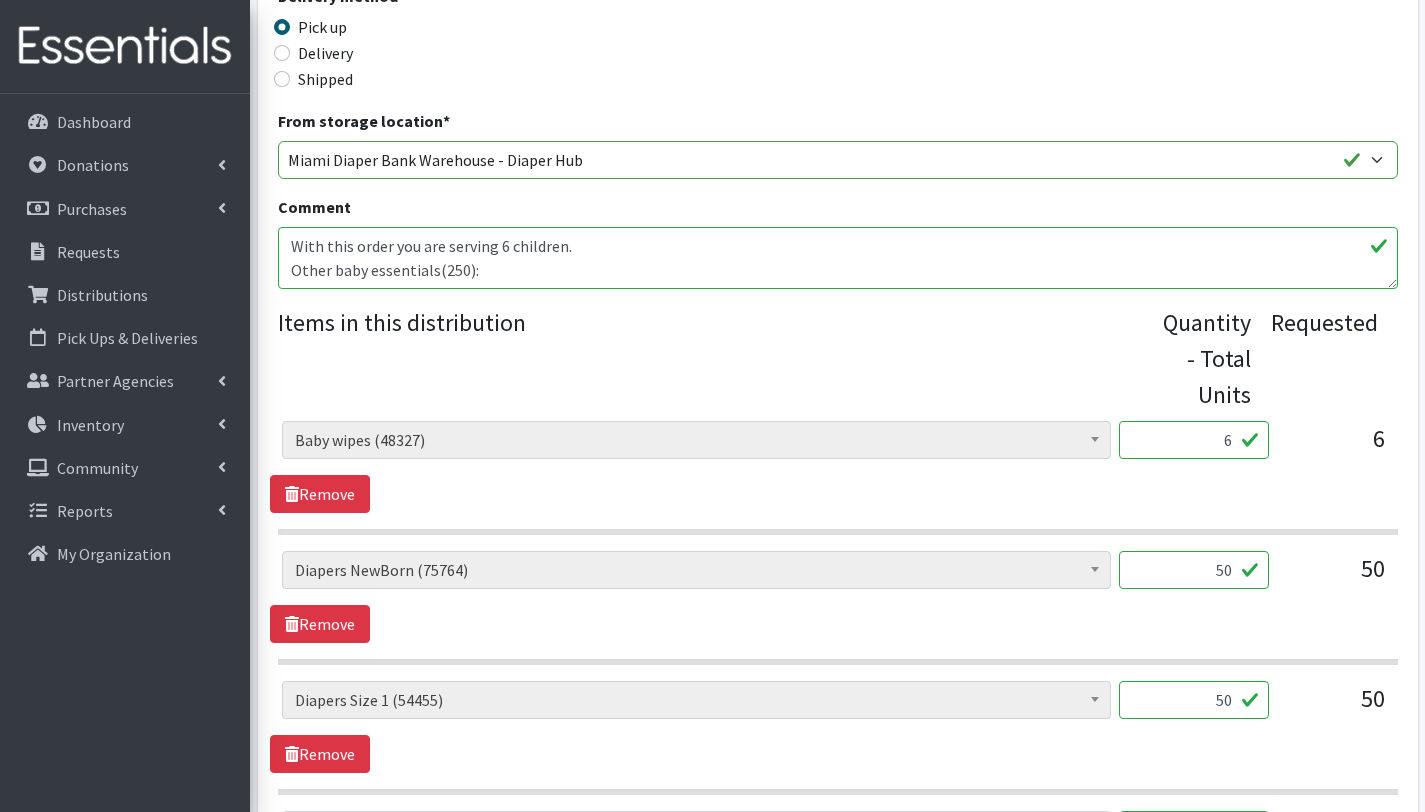scroll, scrollTop: 570, scrollLeft: 0, axis: vertical 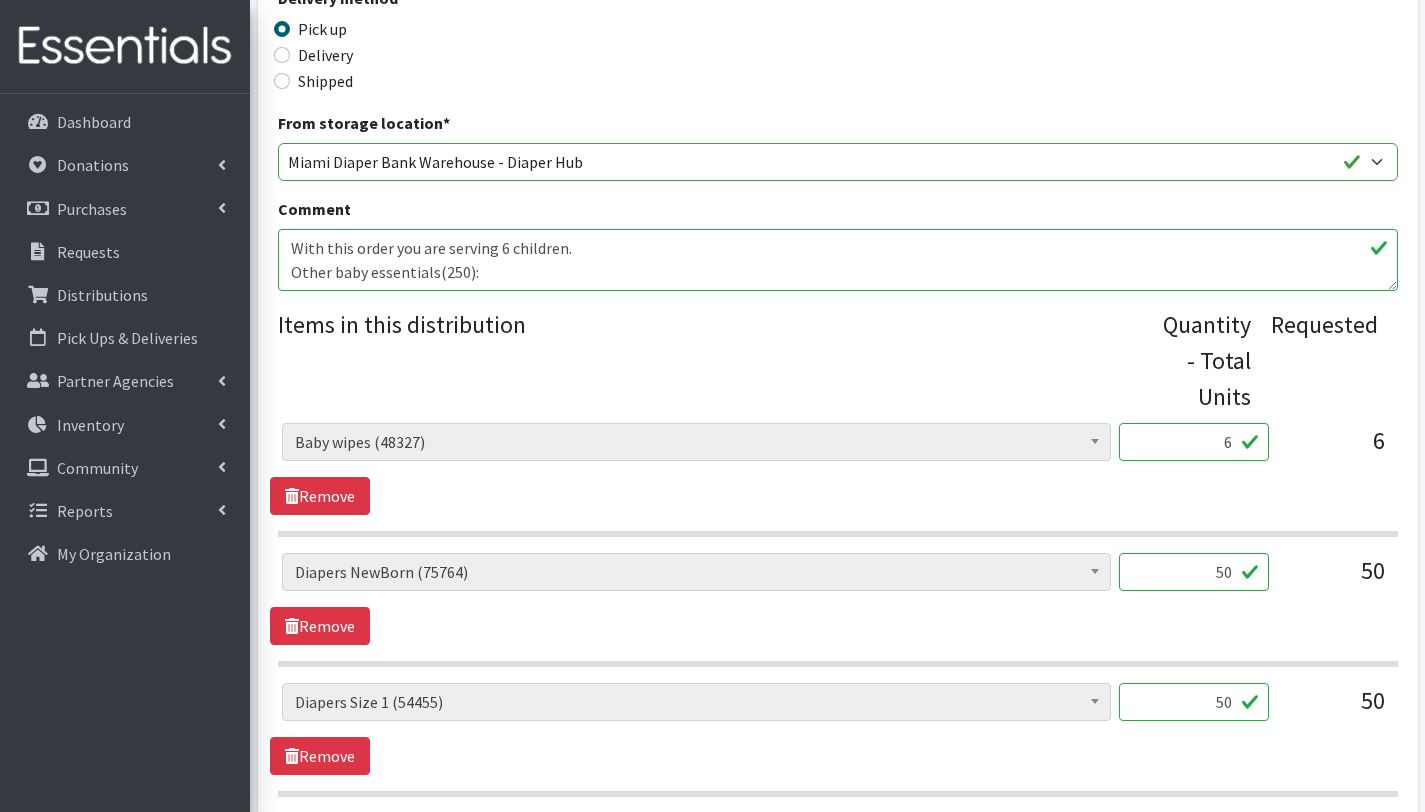 type 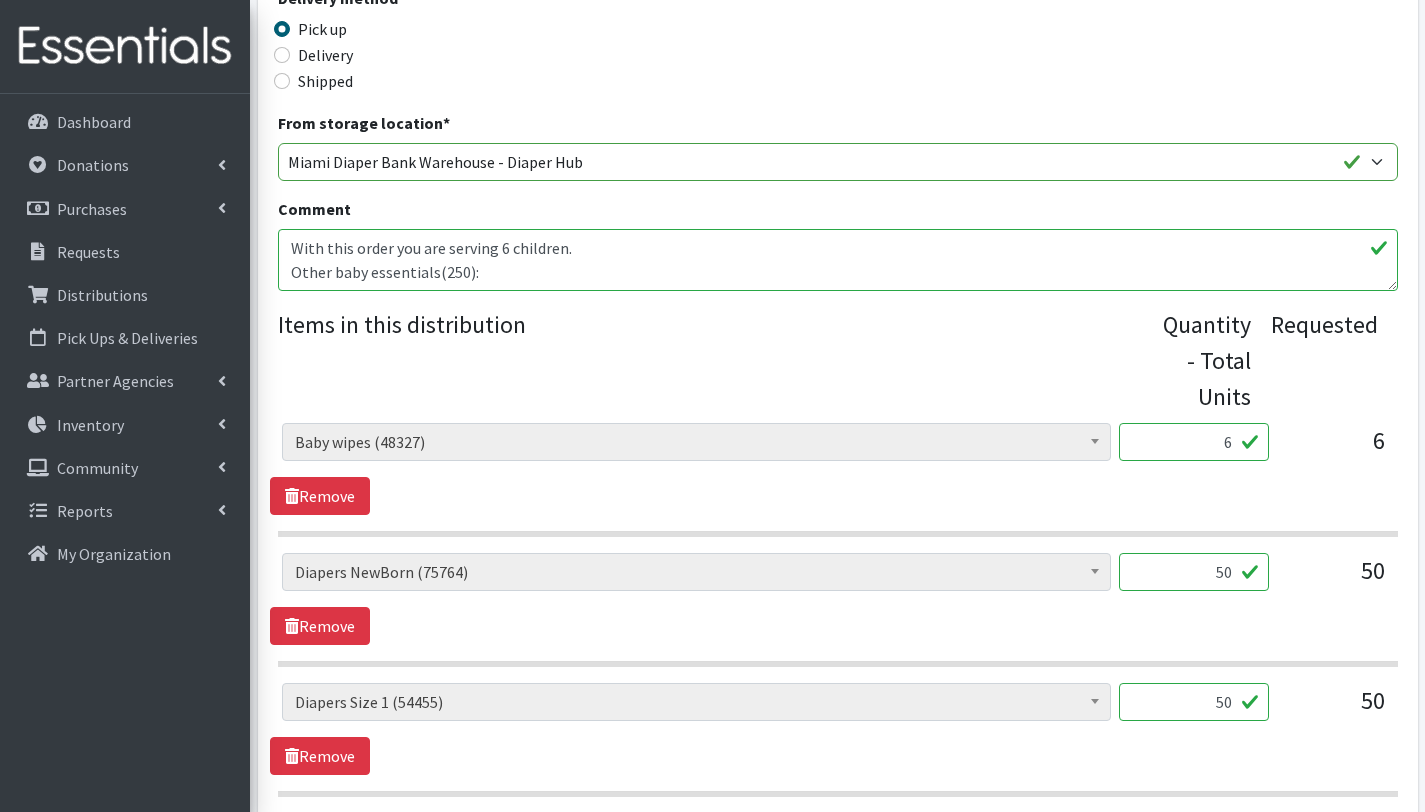 click on "With this order you are serving 6 children.
Other baby essentials():
6 baby wipes
6 baby formula
Postpartum bags: 20,
U balance Kotex menstrual packs: 20,
Box baby on the way by Walmart: 20,
Frida postpartum recovery essential kit: 20,
Backpack smart mom: 15,
Get ready to take off baby carries: 20,
Backpack mommy delivery kit: 20.
2 years old clothes: 20,
6 months clothes: 20,
Baby blanket: 20,
Baby pillows: 20,
Baby shampoo and Body wash: 50,
Small baby backpacks: 50." at bounding box center (838, 260) 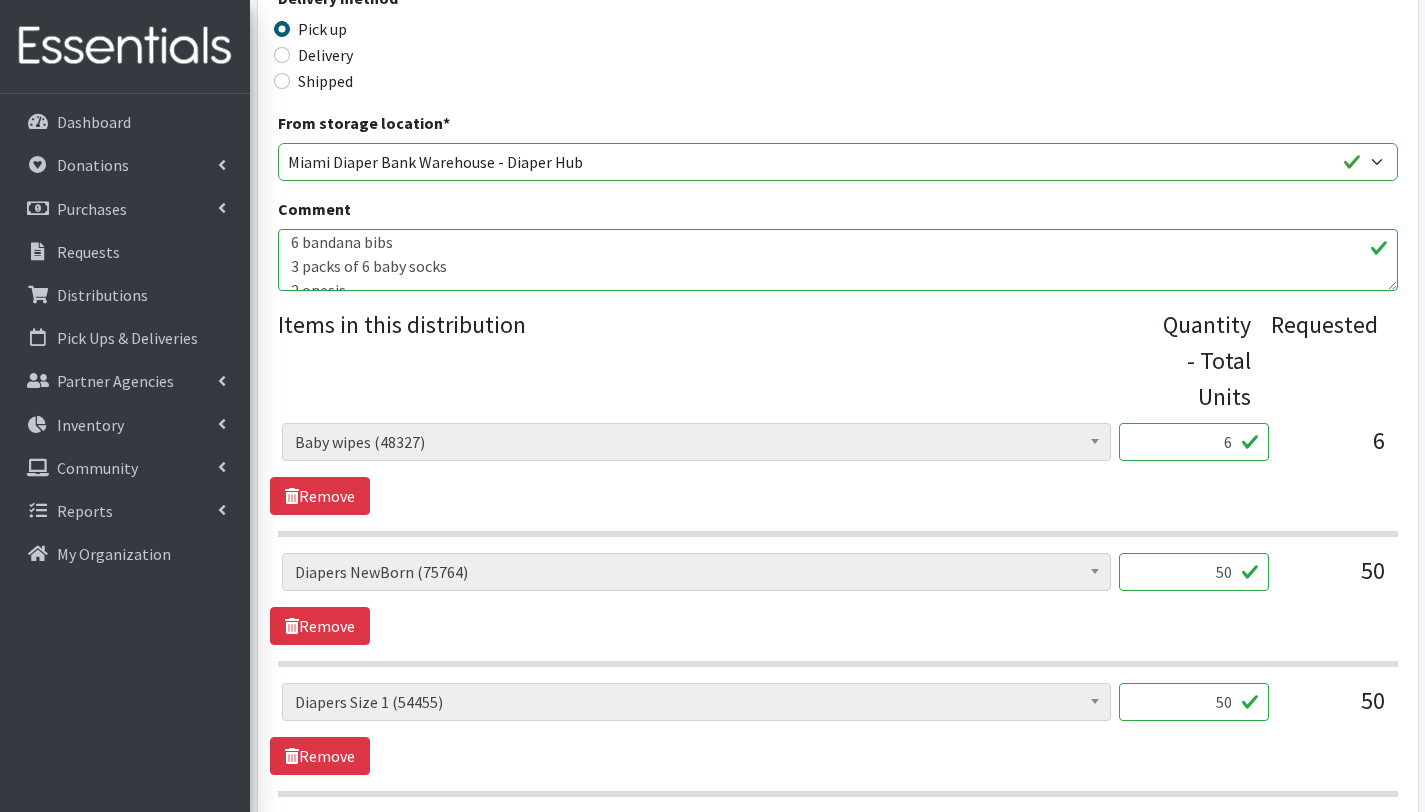 scroll, scrollTop: 360, scrollLeft: 0, axis: vertical 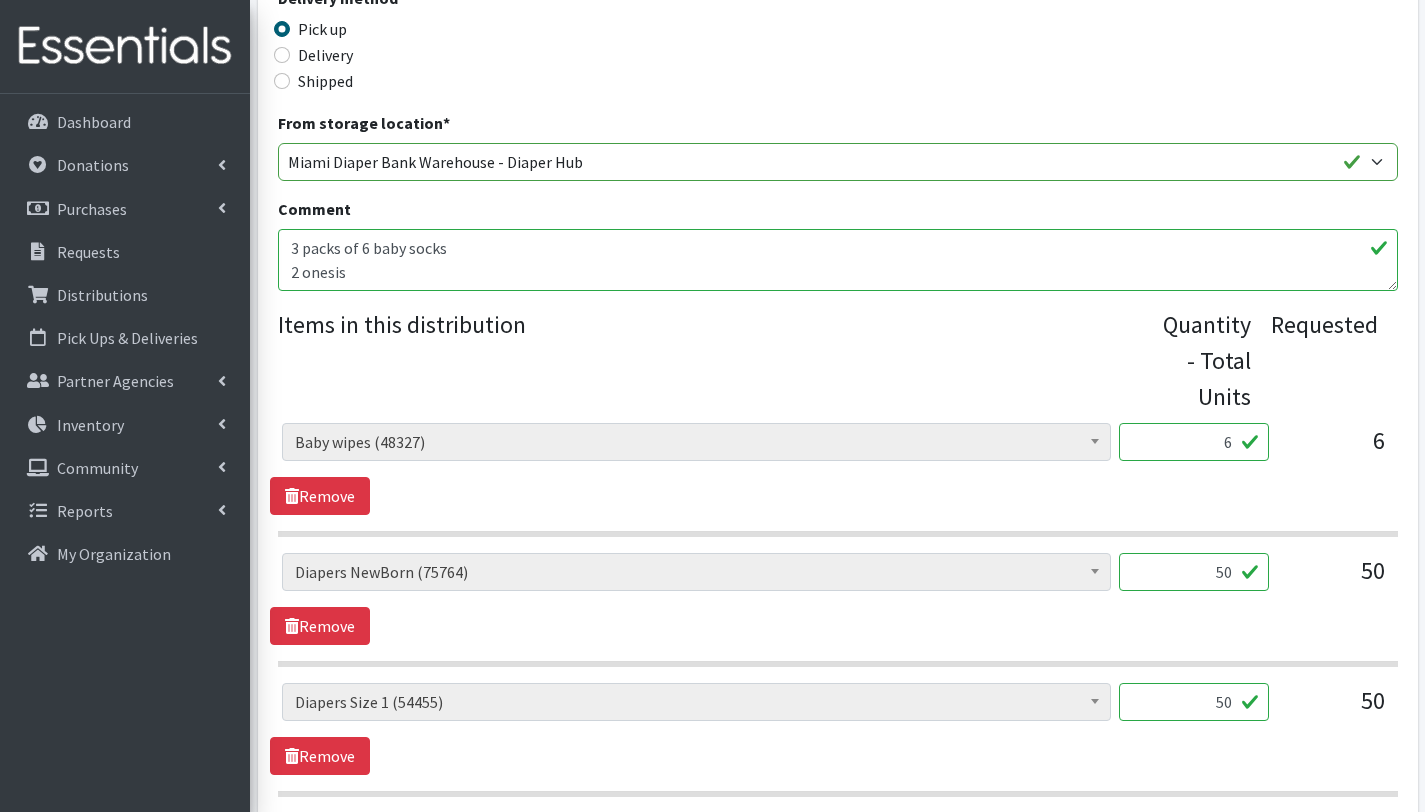 click on "With this order you are serving 6 children.
Other baby essentials():
6 baby wipes
6 baby formula
Postpartum bags: 20,
U balance Kotex menstrual packs: 20,
Box baby on the way by Walmart: 20,
Frida postpartum recovery essential kit: 20,
Backpack smart mom: 15,
Get ready to take off baby carries: 20,
Backpack mommy delivery kit: 20.
2 years old clothes: 20,
6 months clothes: 20,
Baby blanket: 20,
Baby pillows: 20,
Baby shampoo and Body wash: 50,
Small baby backpacks: 50." at bounding box center (838, 260) 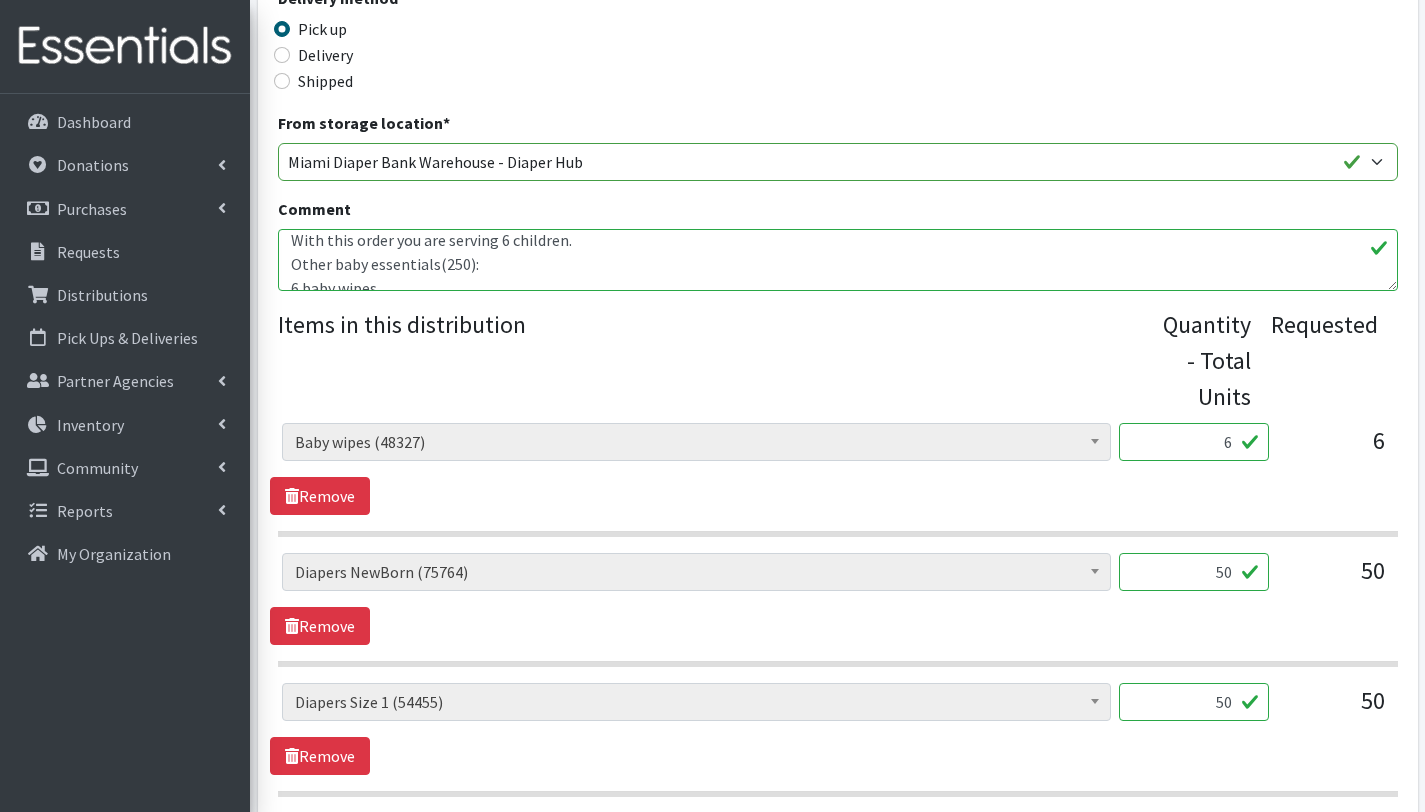 scroll, scrollTop: 0, scrollLeft: 0, axis: both 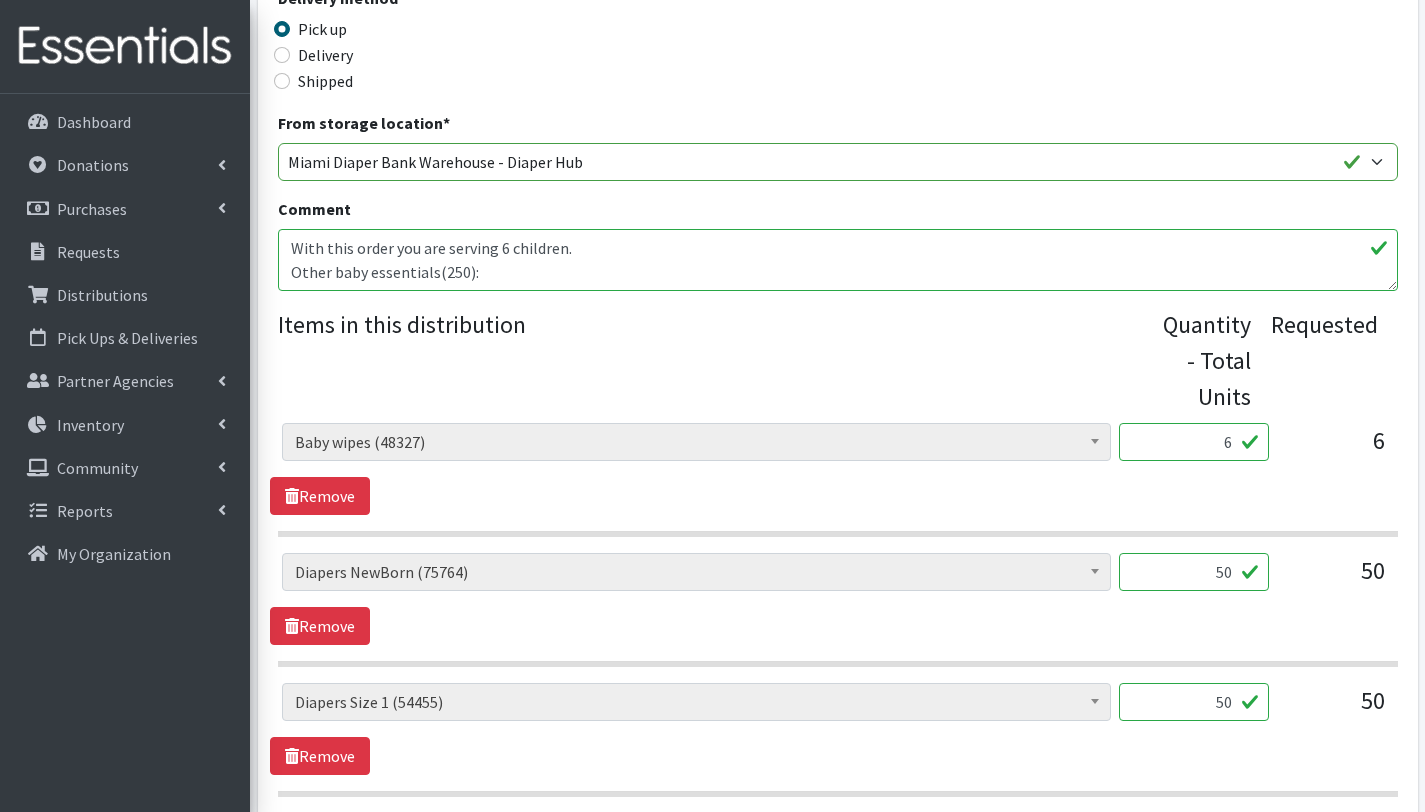 click on "With this order you are serving 6 children.
Other baby essentials():
6 baby wipes
6 baby formula
Postpartum bags: 20,
U balance Kotex menstrual packs: 20,
Box baby on the way by Walmart: 20,
Frida postpartum recovery essential kit: 20,
Backpack smart mom: 15,
Get ready to take off baby carries: 20,
Backpack mommy delivery kit: 20.
2 years old clothes: 20,
6 months clothes: 20,
Baby blanket: 20,
Baby pillows: 20,
Baby shampoo and Body wash: 50,
Small baby backpacks: 50." at bounding box center (838, 260) 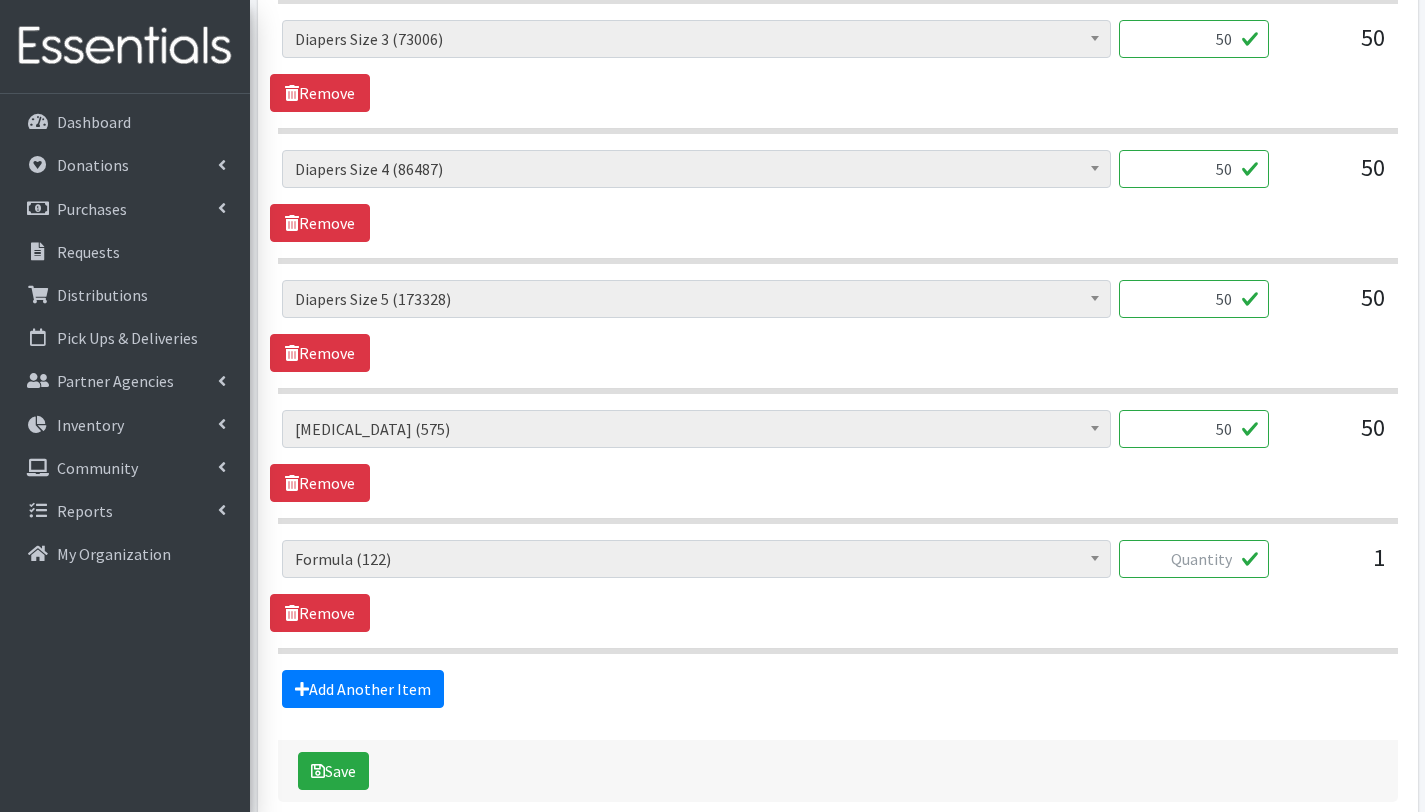 scroll, scrollTop: 1593, scrollLeft: 0, axis: vertical 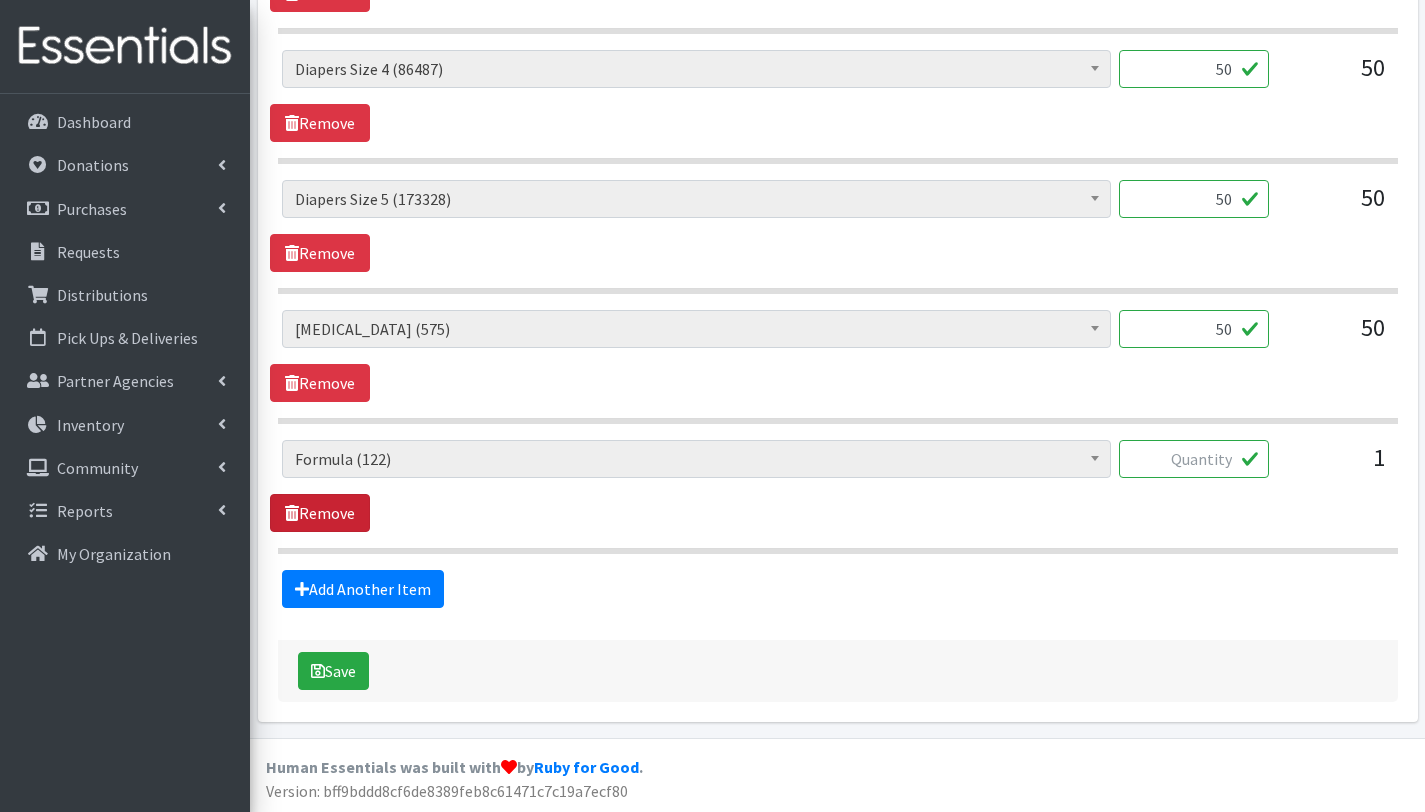 type on "With this order you are serving 6 children.
Other baby essentials(255):
6 baby wipes
8 baby formula
3 small baby backpacks
3 baby blankets
100 bed pads
12 plushies
6 baby lotions
6 baby soaps risitos de oro
6 packs tooth brushes (3 ea)
3 mom packs
1 pack x 3 baby mittens
6 packs wash clothes
6 bandana bibs
3 packs of 6 baby socks
2 onesis
5 formula" 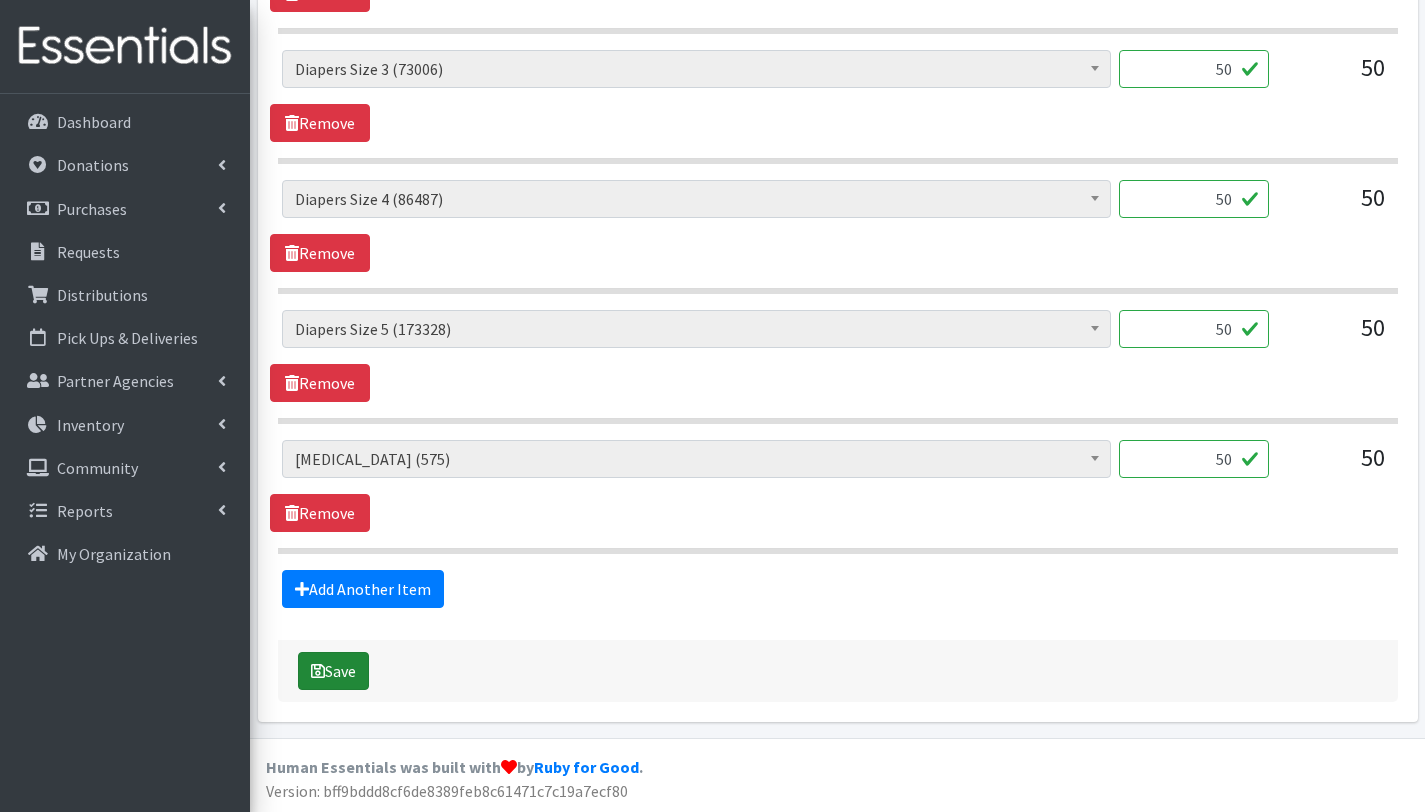 click on "Save" at bounding box center (333, 671) 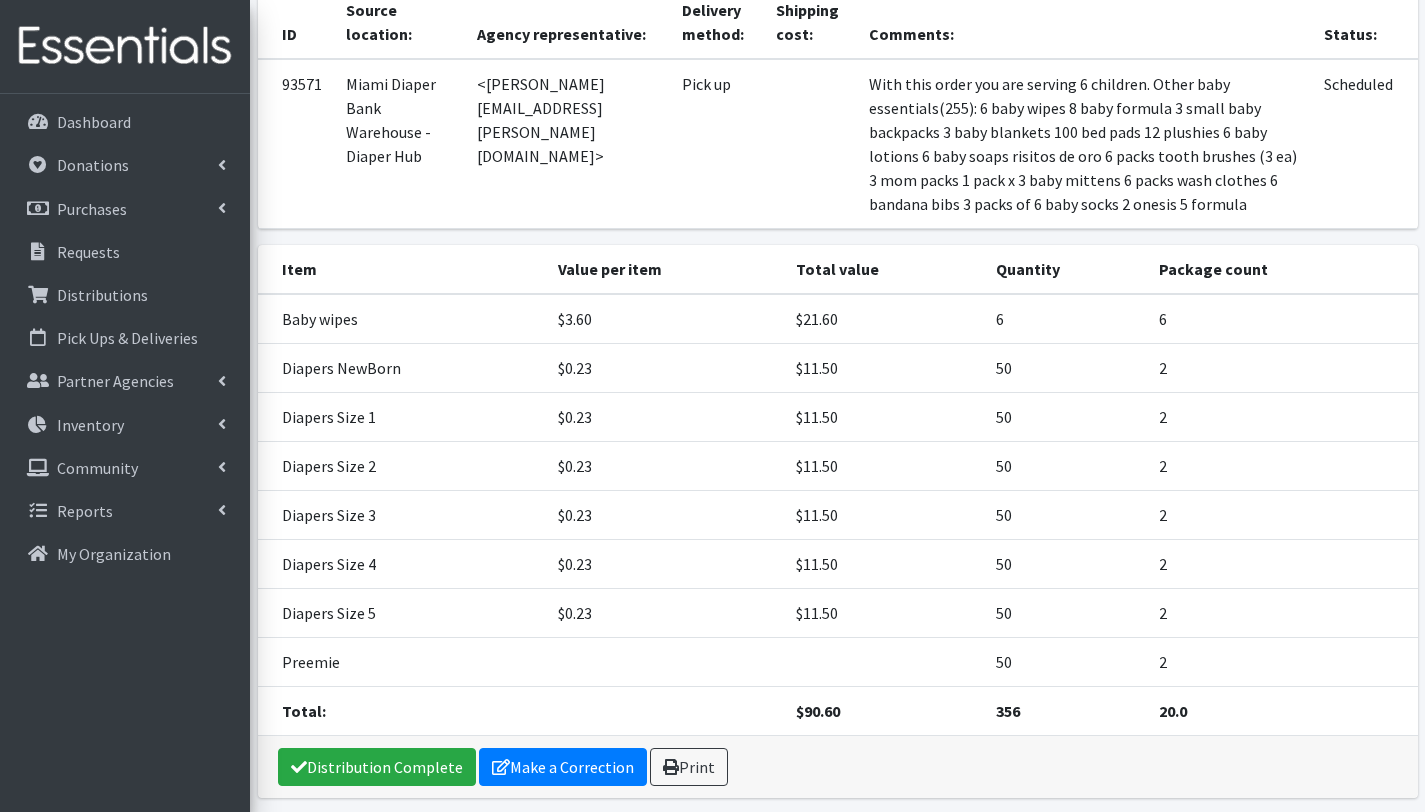 scroll, scrollTop: 321, scrollLeft: 0, axis: vertical 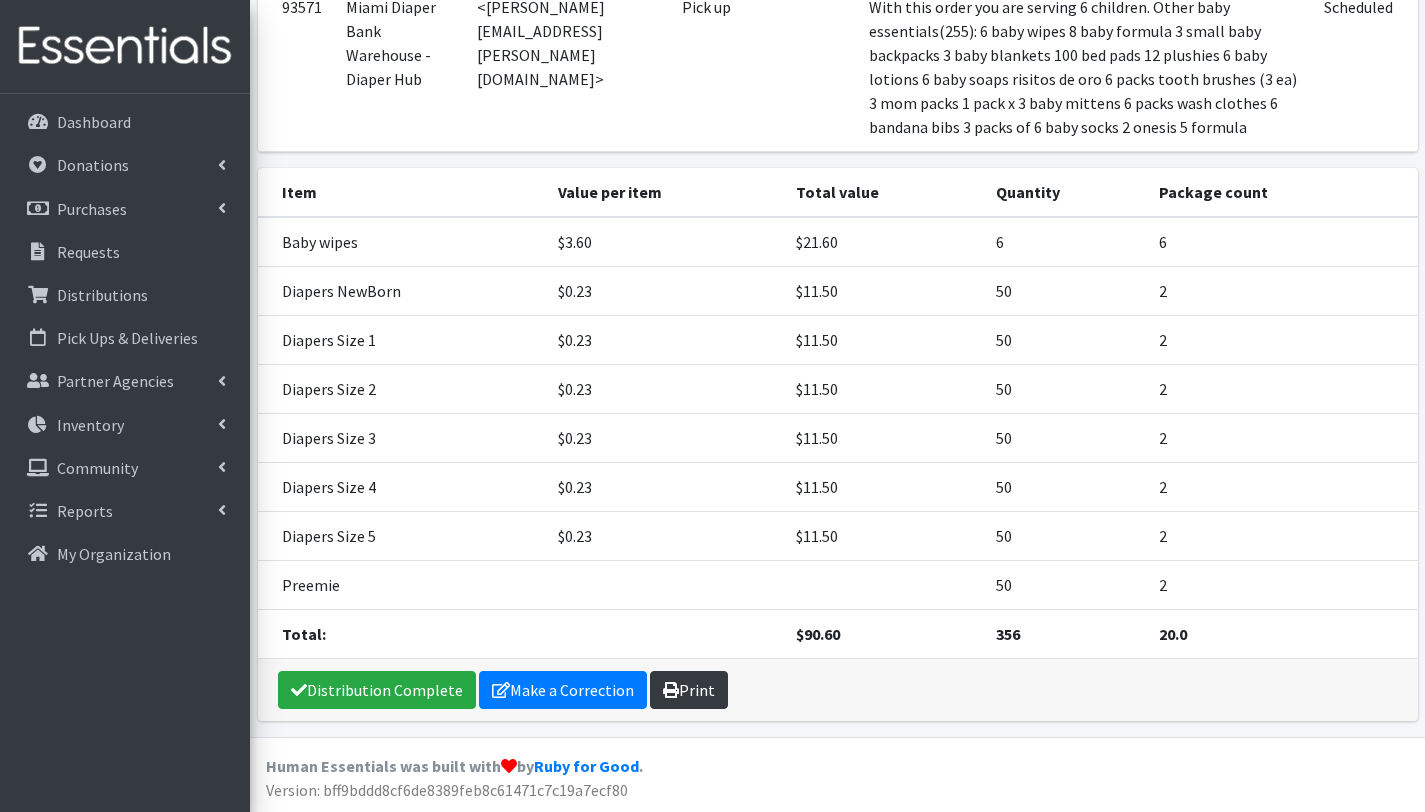 click on "Print" at bounding box center (689, 690) 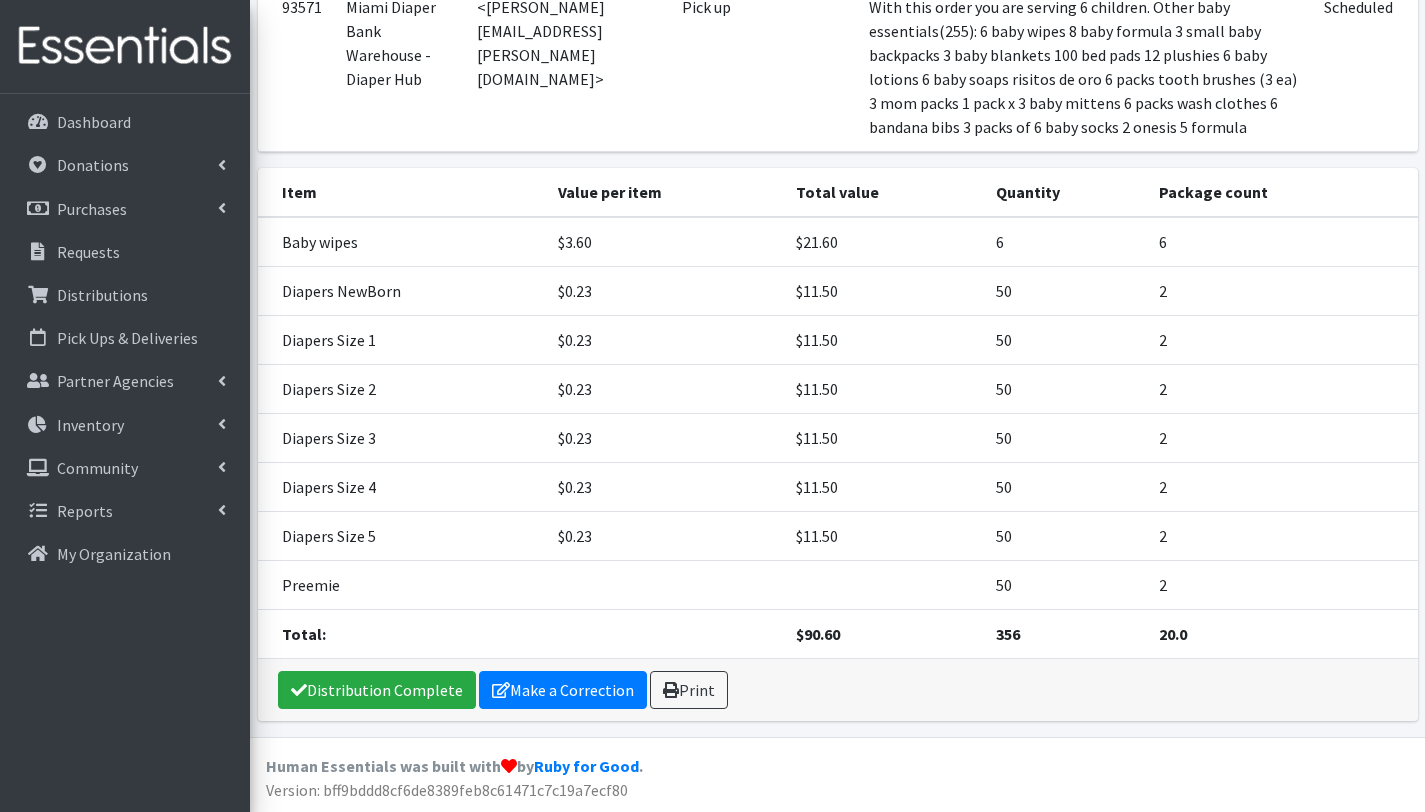 scroll, scrollTop: 307, scrollLeft: 0, axis: vertical 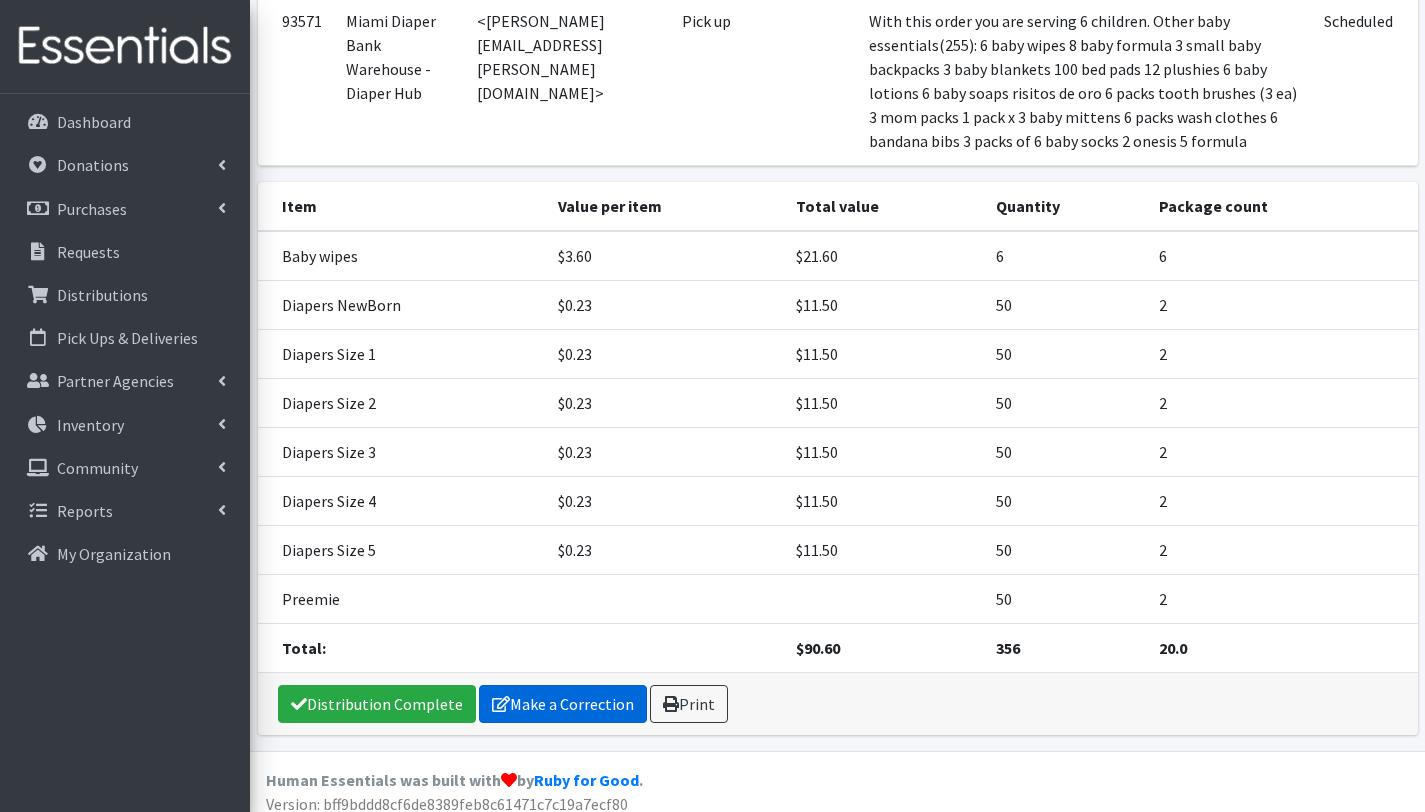 click on "Make a Correction" at bounding box center [563, 704] 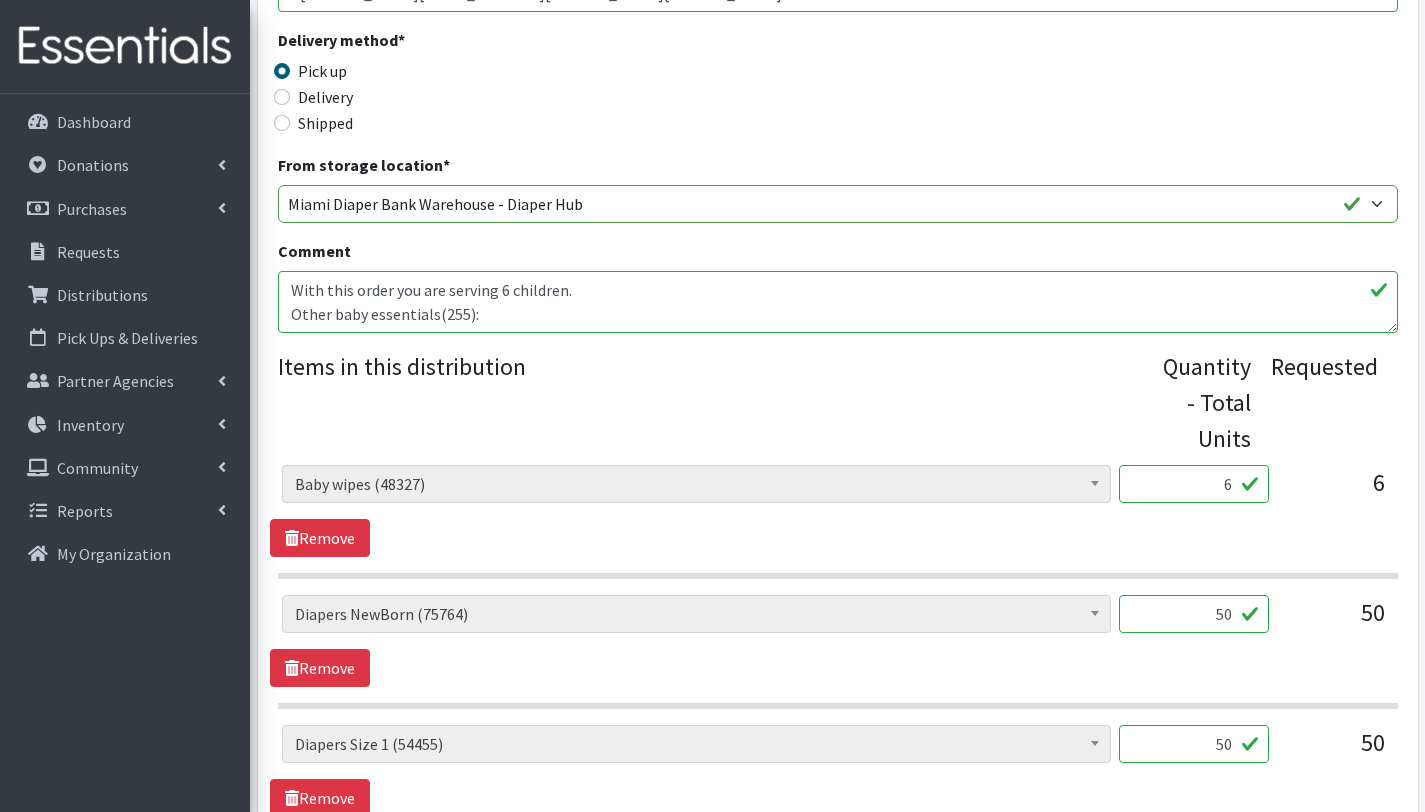 scroll, scrollTop: 526, scrollLeft: 0, axis: vertical 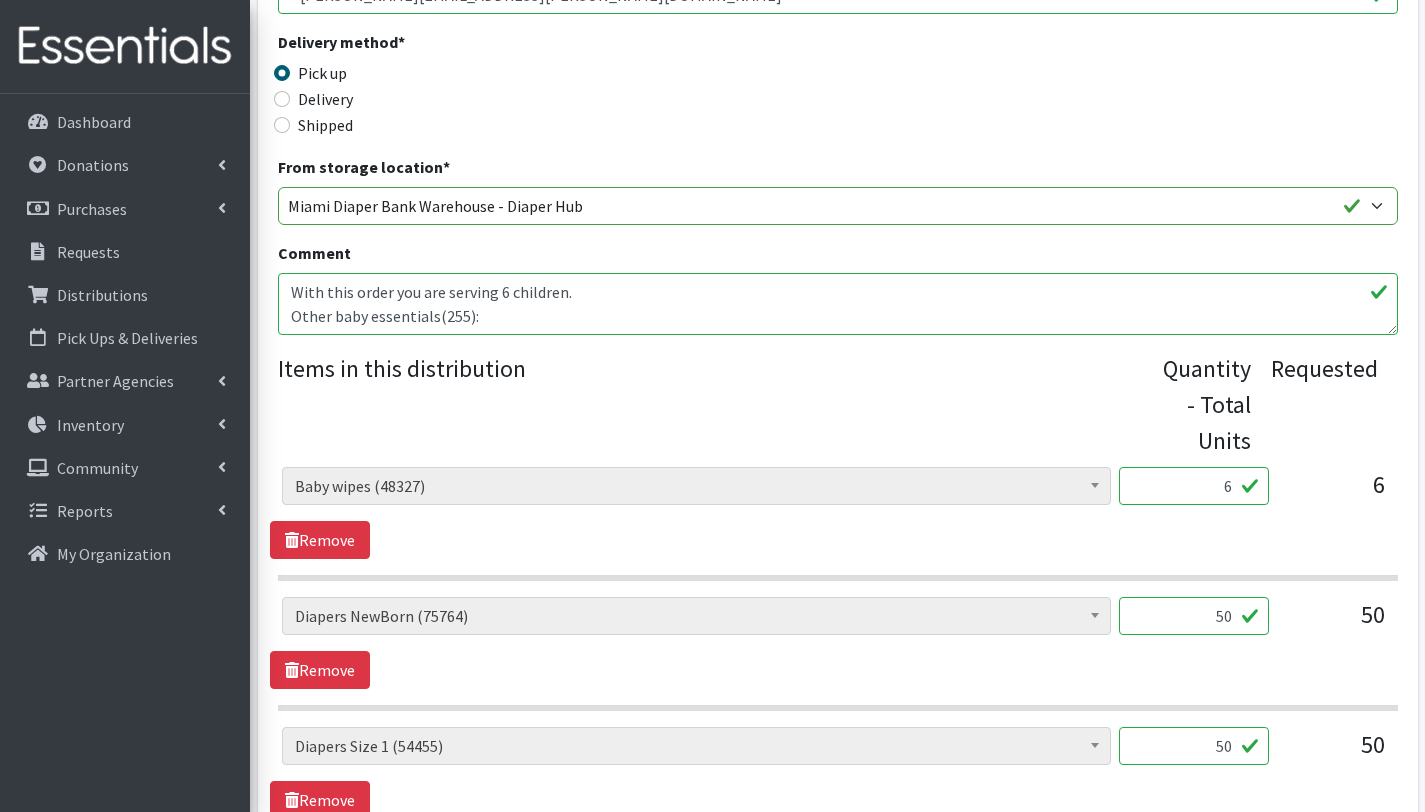 click on "With this order you are serving 6 children.
Other baby essentials(255):
6 baby wipes
8 baby formula
3 small baby backpacks
3 baby blankets
100 bed pads
12 plushies
6 baby lotions
6 baby soaps risitos de oro
6 packs tooth brushes (3 ea)
3 mom packs
1 pack x 3 baby mittens
6 packs wash clothes
6 bandana bibs
3 packs of 6 baby socks
2 onesis
5 formula" at bounding box center (838, 304) 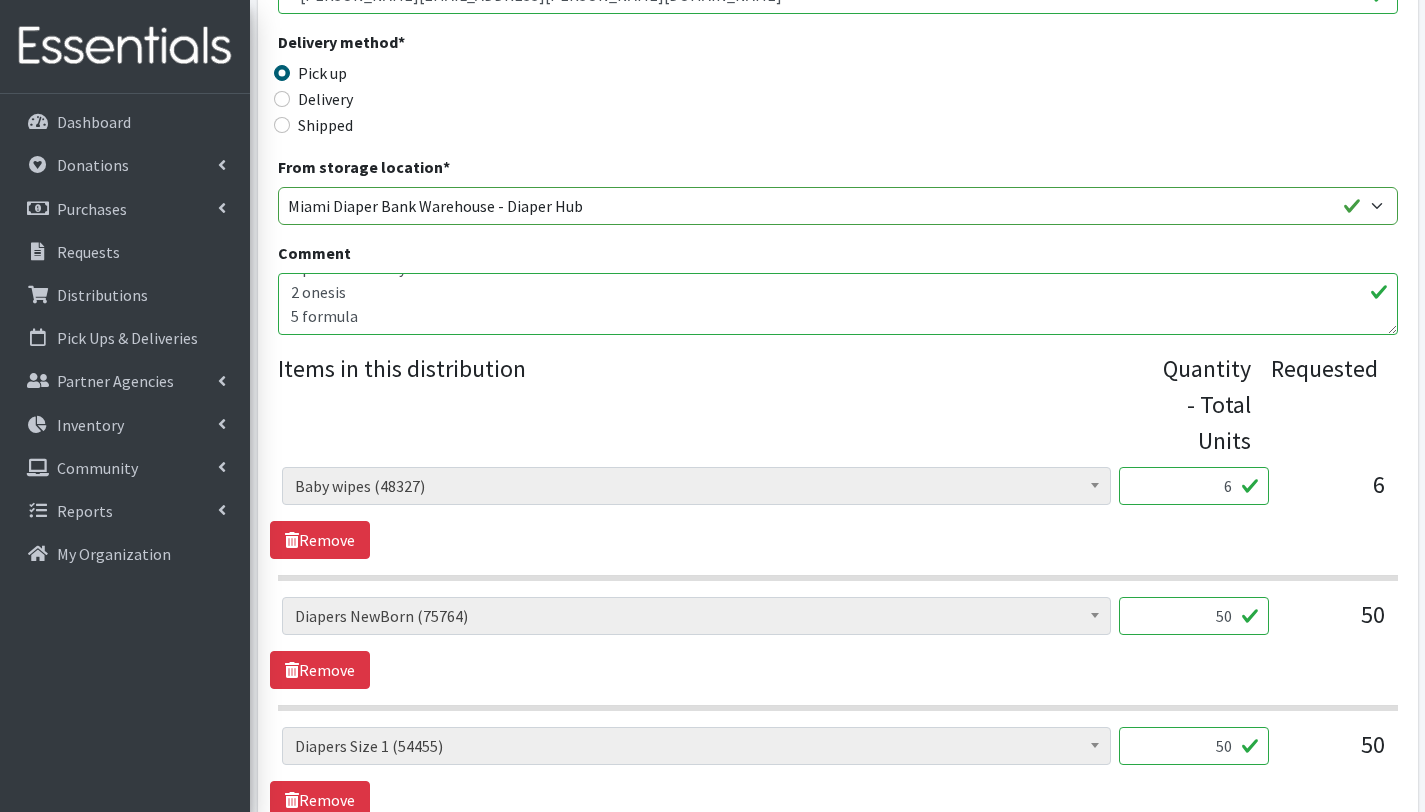 scroll, scrollTop: 383, scrollLeft: 0, axis: vertical 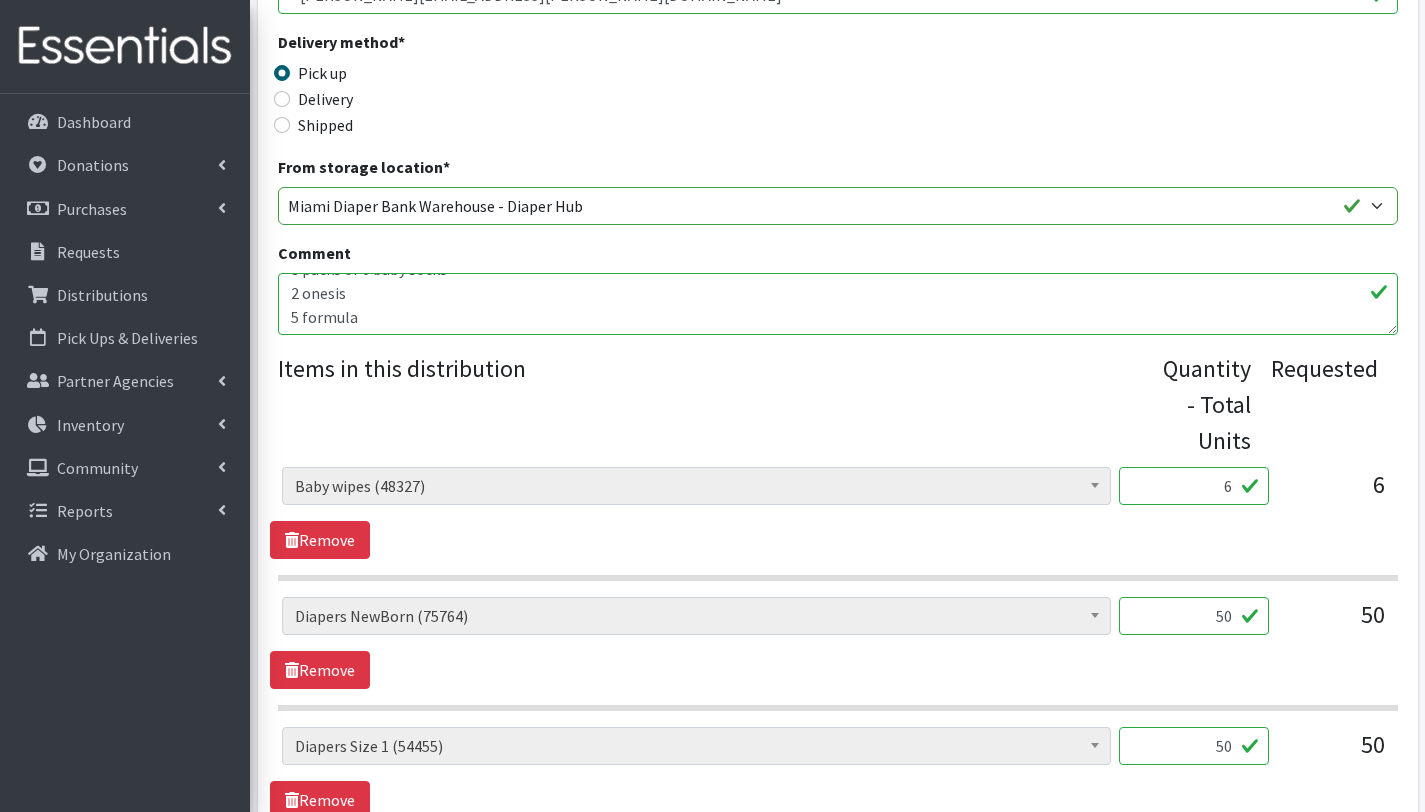 drag, startPoint x: 365, startPoint y: 319, endPoint x: 259, endPoint y: 321, distance: 106.01887 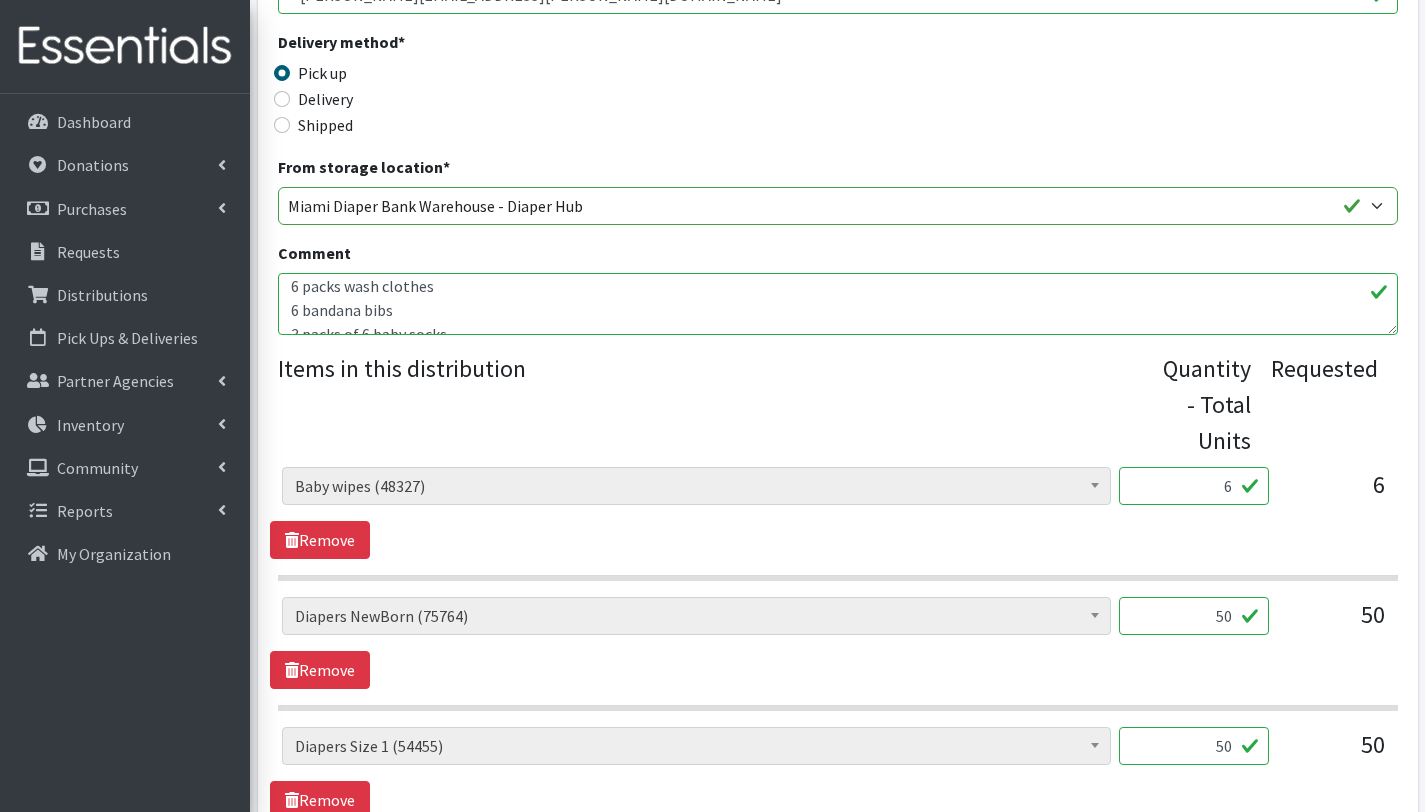 scroll, scrollTop: 322, scrollLeft: 0, axis: vertical 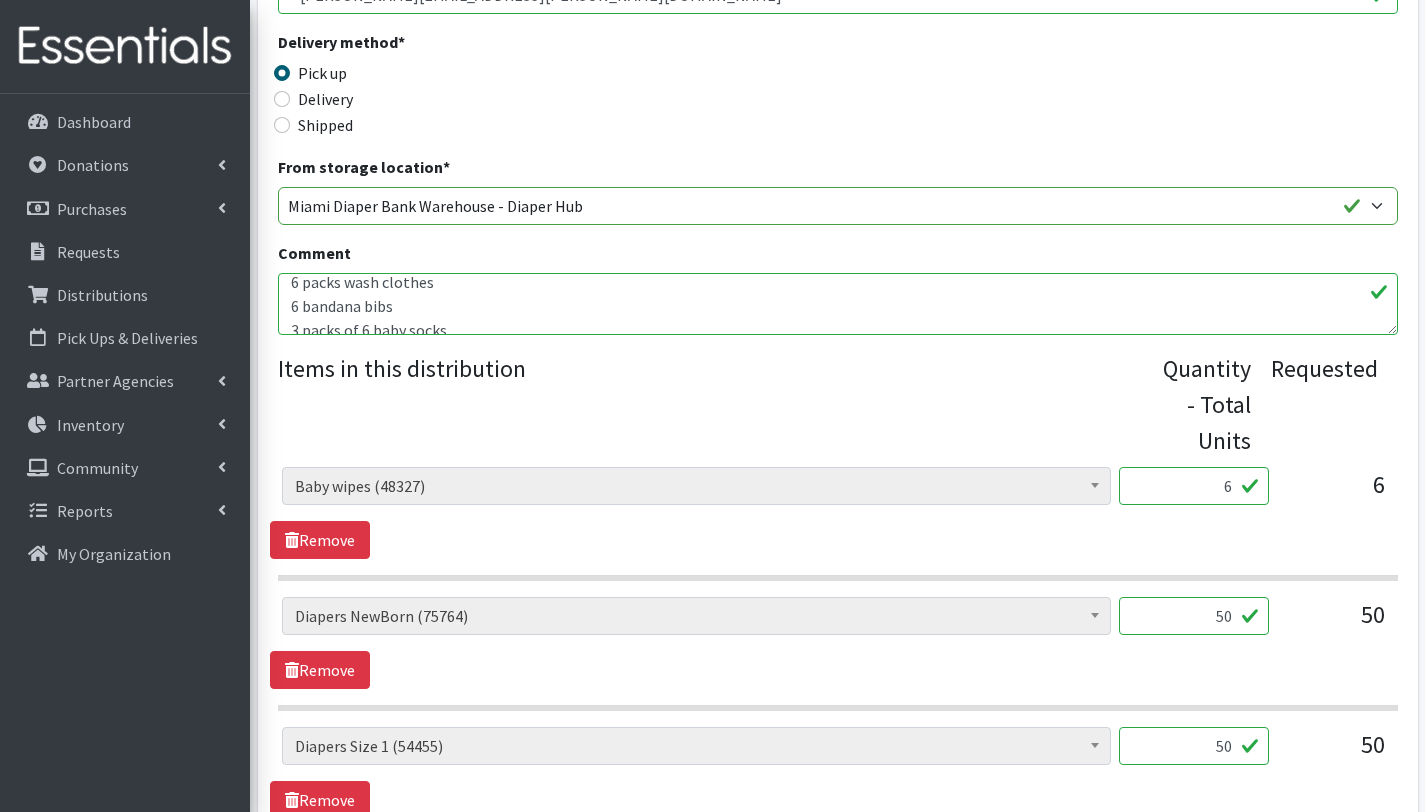 click on "With this order you are serving 6 children.
Other baby essentials(255):
6 baby wipes
8 baby formula
3 small baby backpacks
3 baby blankets
100 bed pads
12 plushies
6 baby lotions
6 baby soaps risitos de oro
6 packs tooth brushes (3 ea)
3 mom packs
1 pack x 3 baby mittens
6 packs wash clothes
6 bandana bibs
3 packs of 6 baby socks
2 onesis
5 formula" at bounding box center [838, 304] 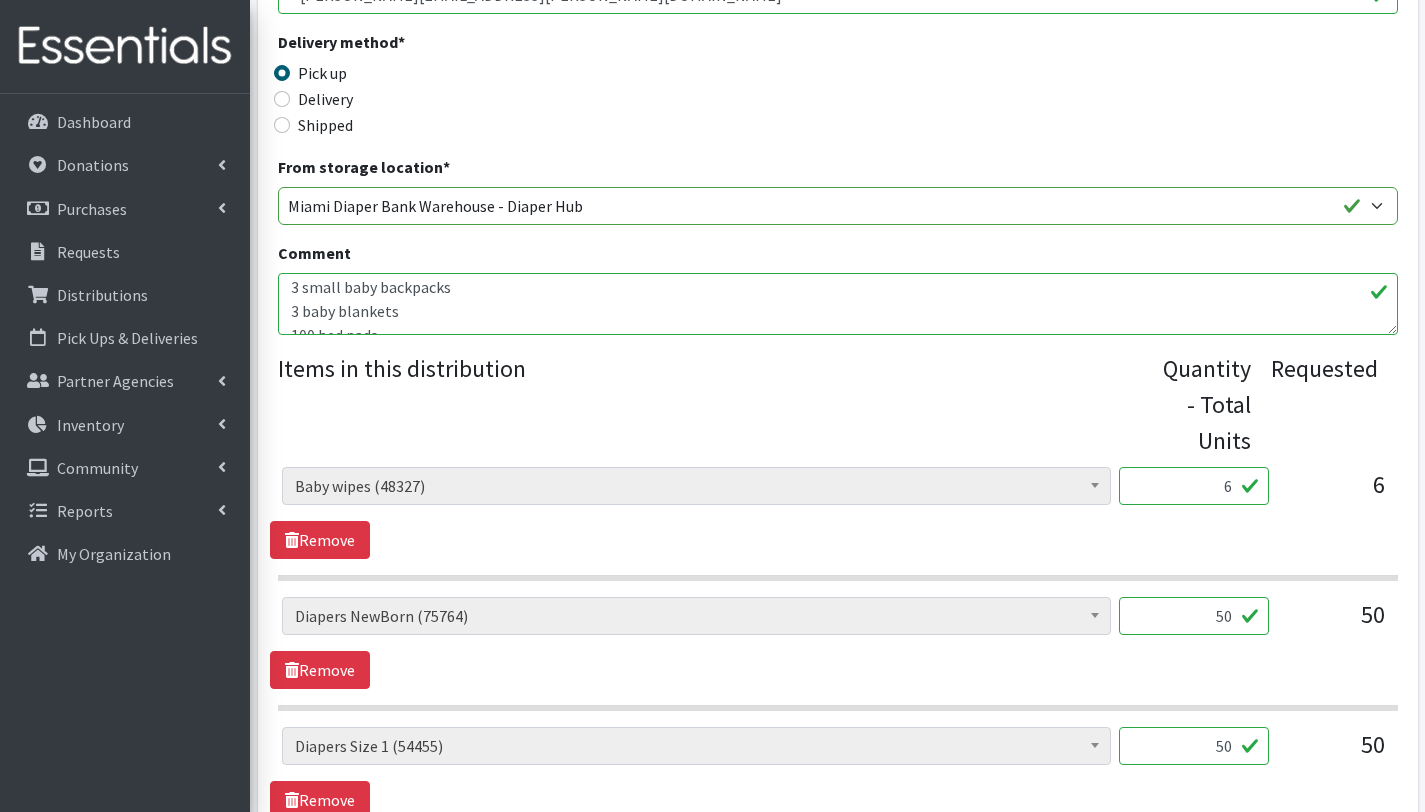 scroll, scrollTop: 94, scrollLeft: 0, axis: vertical 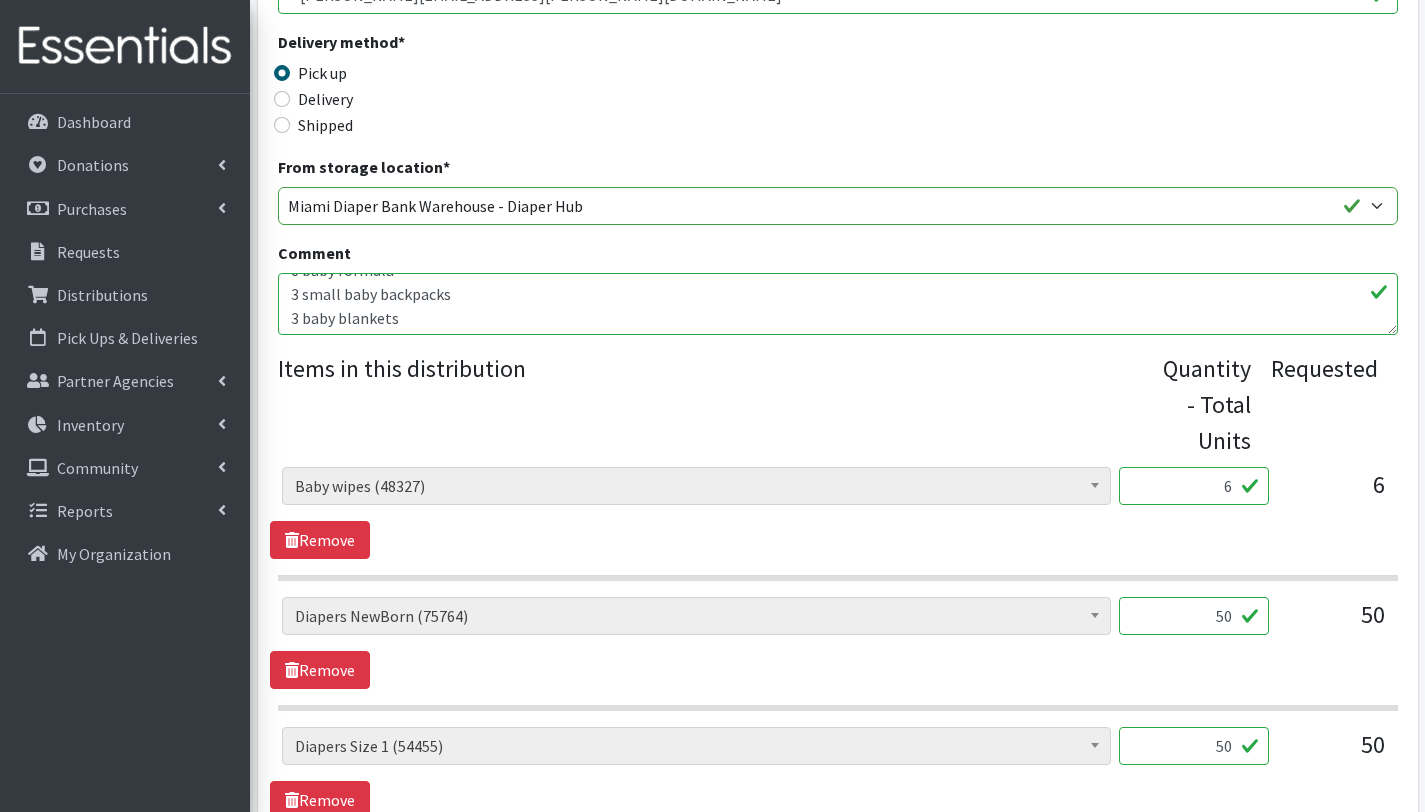 drag, startPoint x: 451, startPoint y: 295, endPoint x: 408, endPoint y: 296, distance: 43.011627 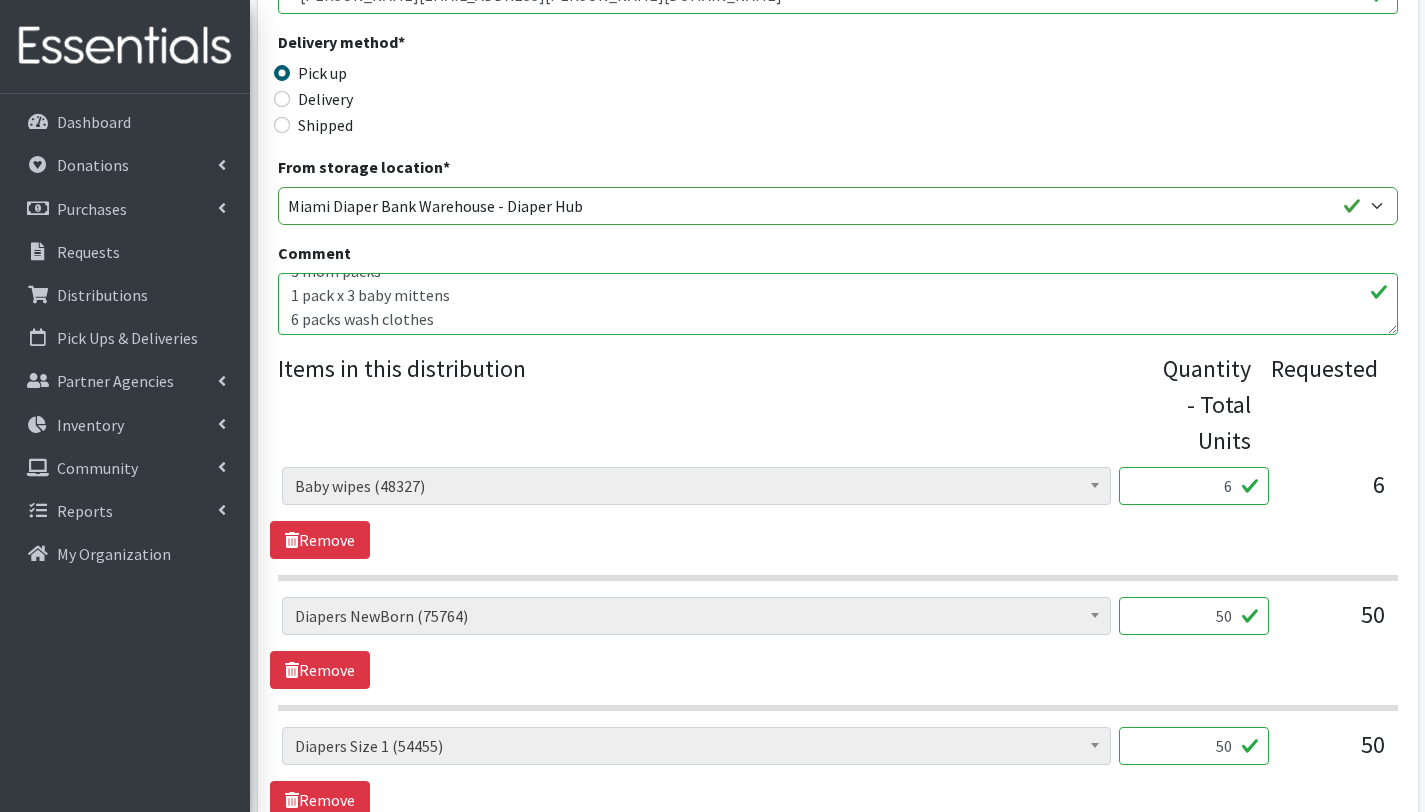 scroll, scrollTop: 292, scrollLeft: 0, axis: vertical 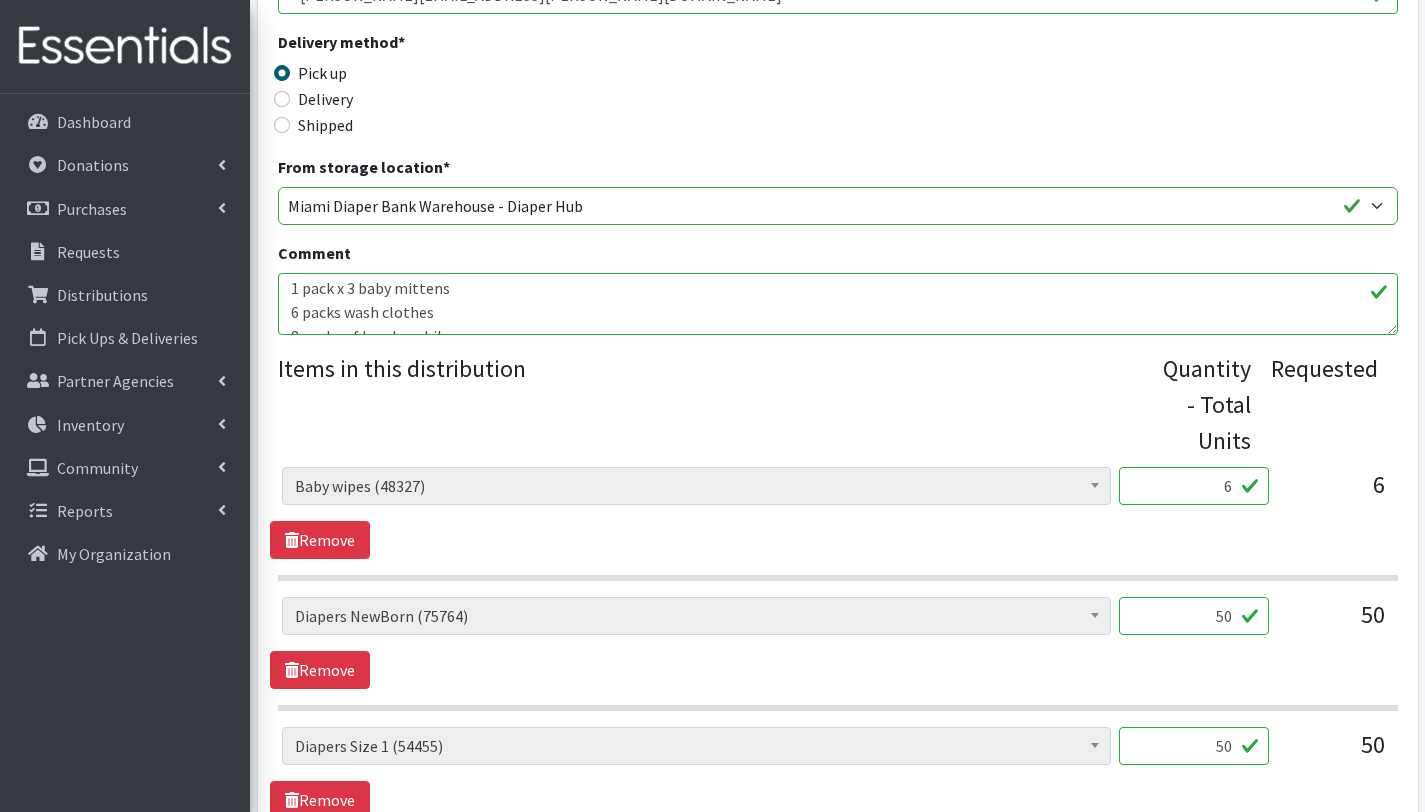 drag, startPoint x: 449, startPoint y: 313, endPoint x: 281, endPoint y: 296, distance: 168.85793 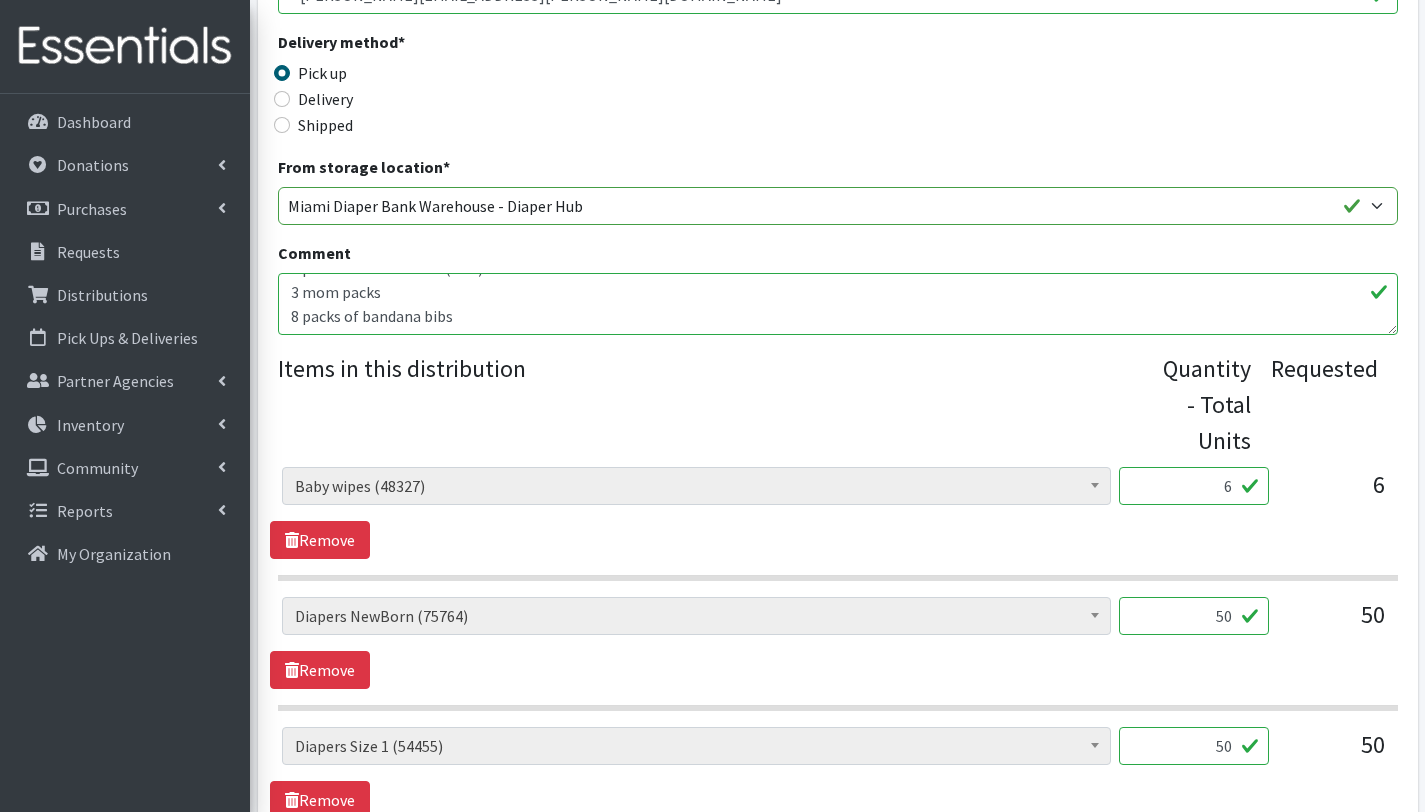 scroll, scrollTop: 257, scrollLeft: 0, axis: vertical 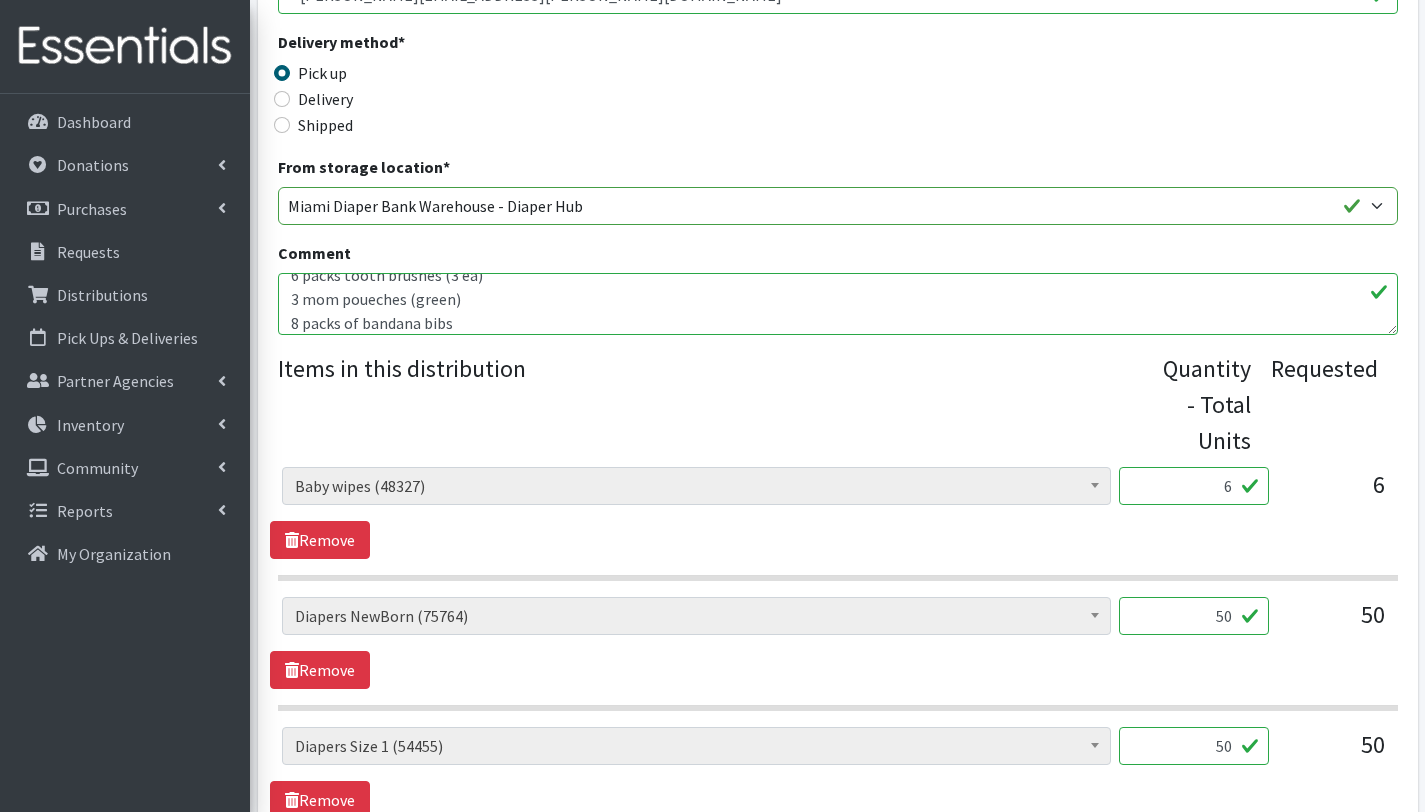 click on "With this order you are serving 6 children.
Other baby essentials(255):
6 baby wipes
8 baby formula
3 small baby backpacks
3 baby blankets
100 bed pads
12 plushies
6 baby lotions
6 baby soaps risitos de oro
6 packs tooth brushes (3 ea)
3 mom packs
1 pack x 3 baby mittens
6 packs wash clothes
6 bandana bibs
3 packs of 6 baby socks
2 onesis
5 formula" at bounding box center [838, 304] 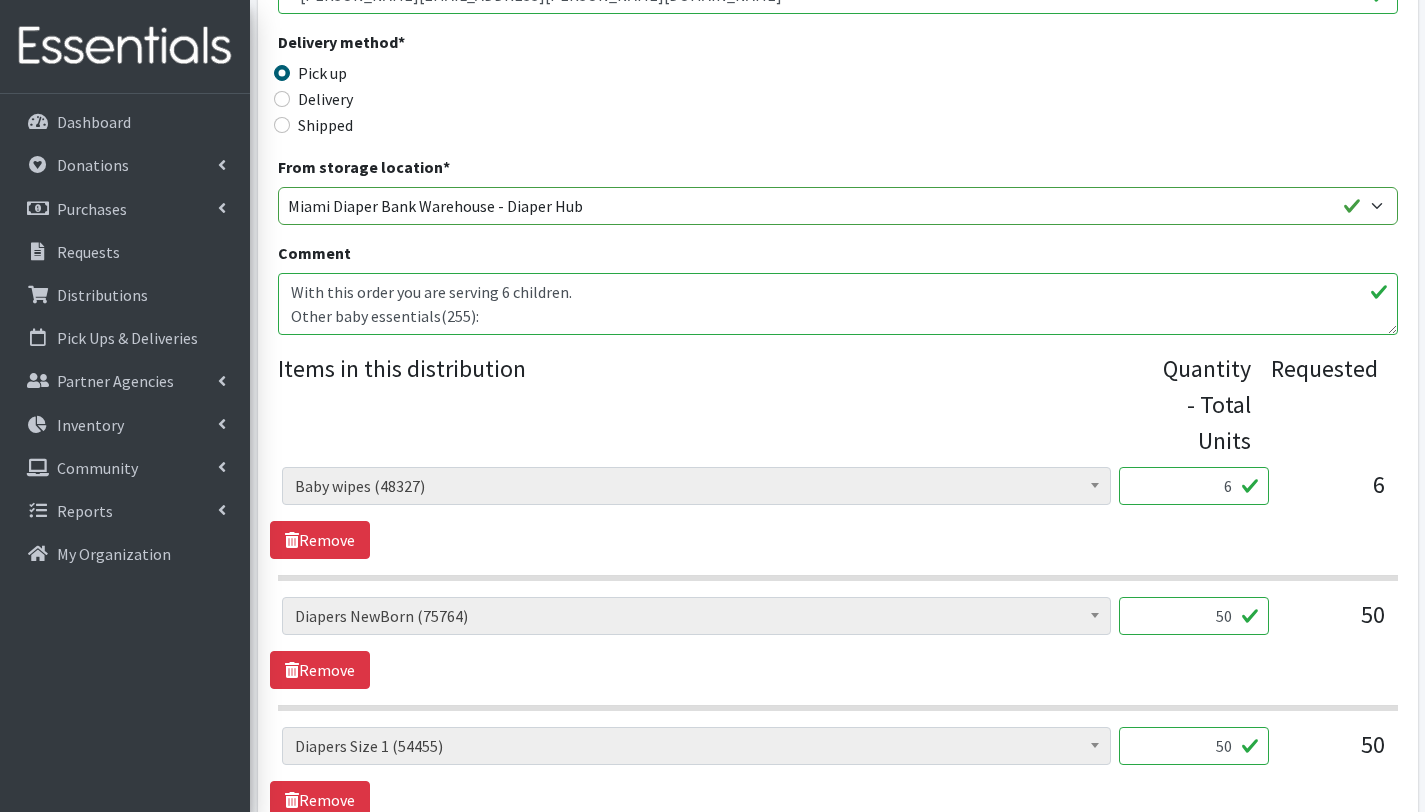 scroll, scrollTop: 3, scrollLeft: 0, axis: vertical 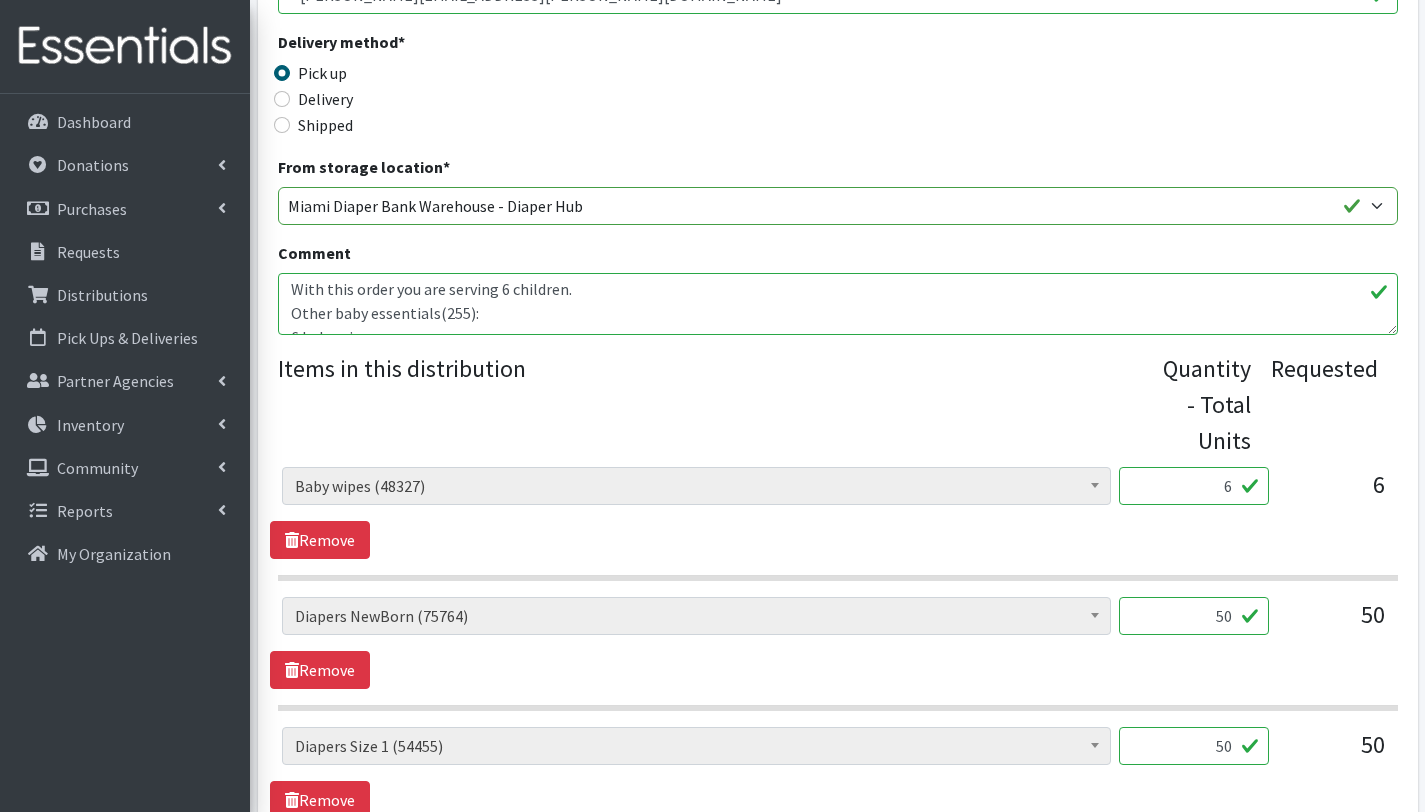click on "With this order you are serving 6 children.
Other baby essentials(255):
6 baby wipes
8 baby formula
3 small baby backpacks
3 baby blankets
100 bed pads
12 plushies
6 baby lotions
6 baby soaps risitos de oro
6 packs tooth brushes (3 ea)
3 mom packs
1 pack x 3 baby mittens
6 packs wash clothes
6 bandana bibs
3 packs of 6 baby socks
2 onesis
5 formula" at bounding box center [838, 304] 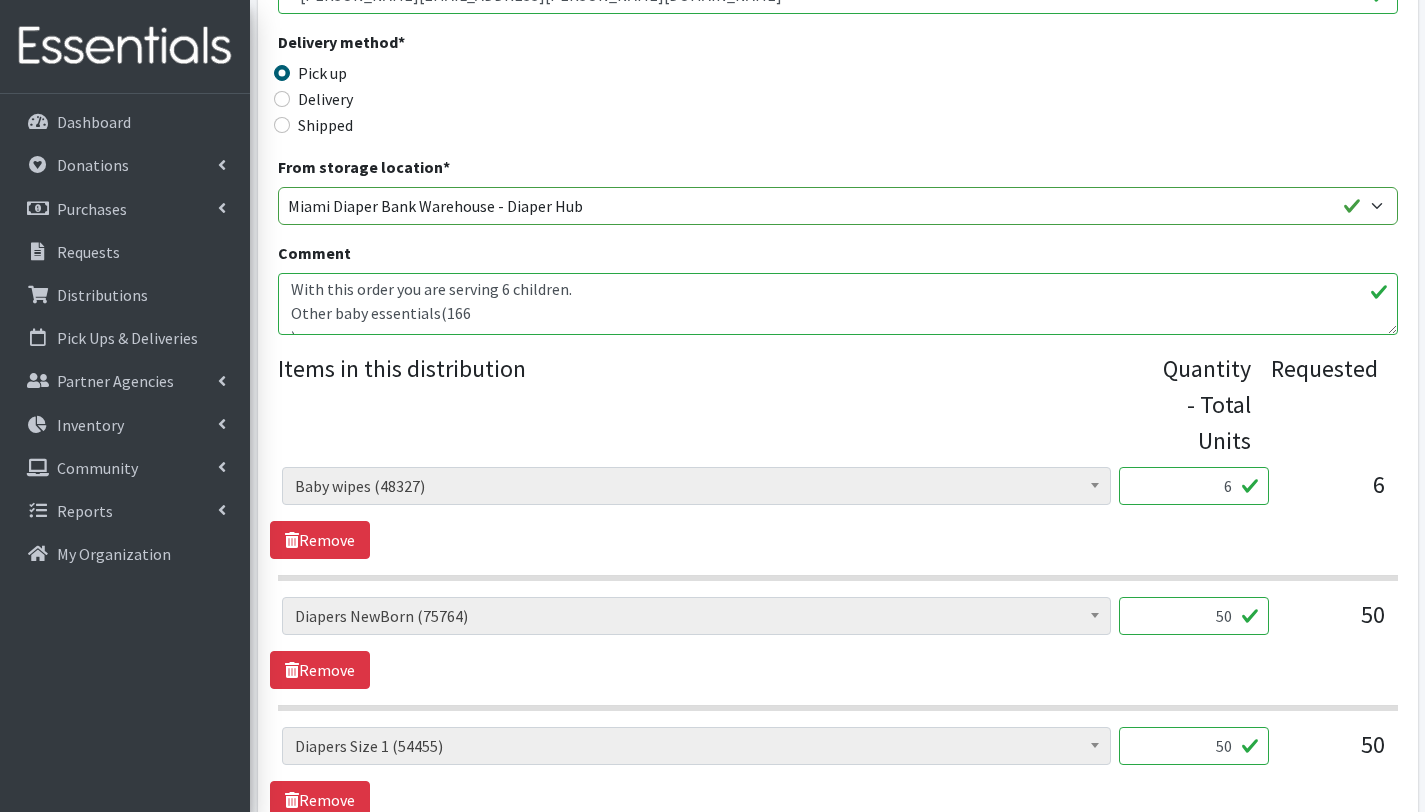 scroll, scrollTop: 16, scrollLeft: 0, axis: vertical 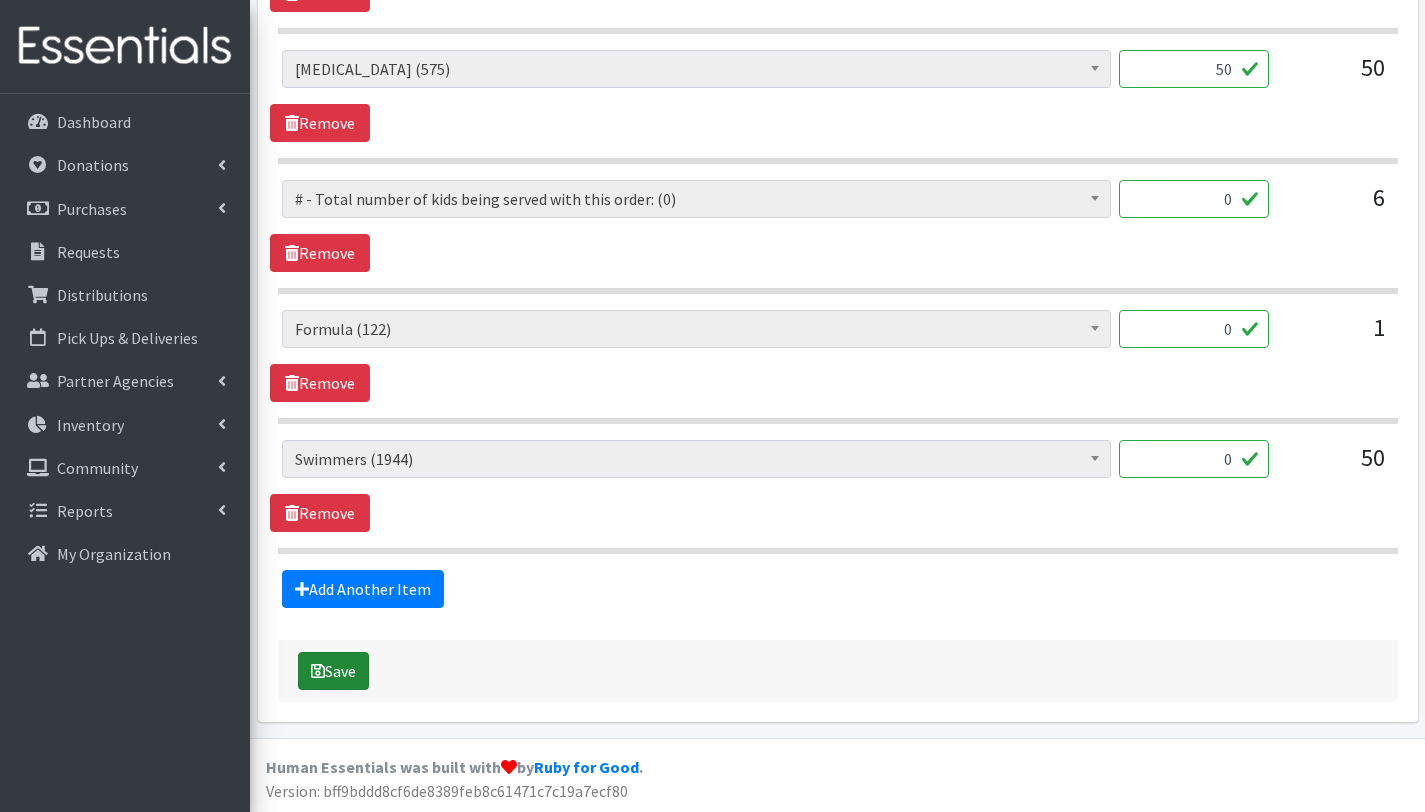 type on "With this order you are serving 6 children.
Other baby essentials(166):
6 baby wipes
8 baby formula
3 small baby backs
3 baby blankets
100 bed pads
12 plushies
6 baby lotions
6 baby soaps risitos de oro
6 packs tooth brushes (3 ea)
3 mom pouches (green)
8 packs of bandana bibs
3 packs of 6 baby socks
2 onesis" 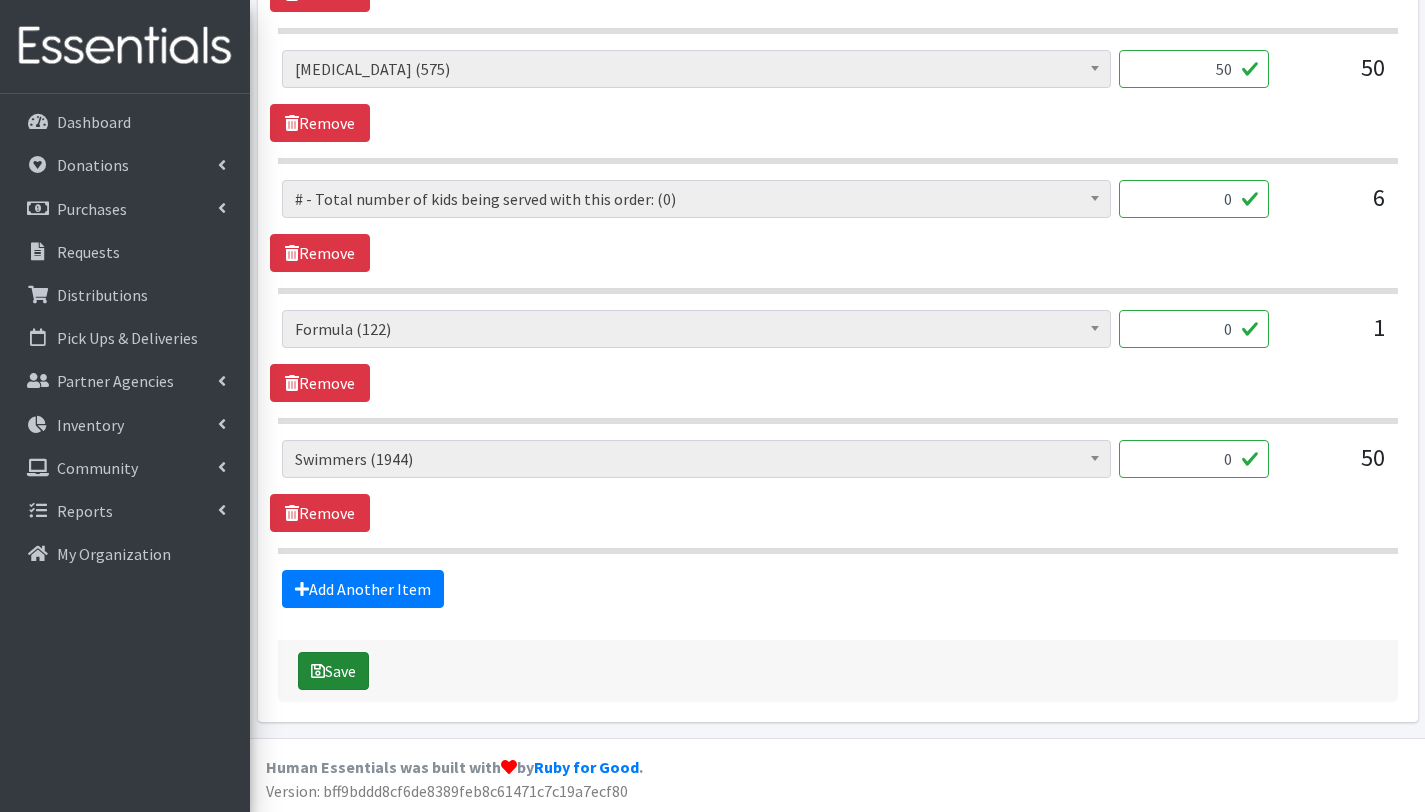 click on "Save" at bounding box center [333, 671] 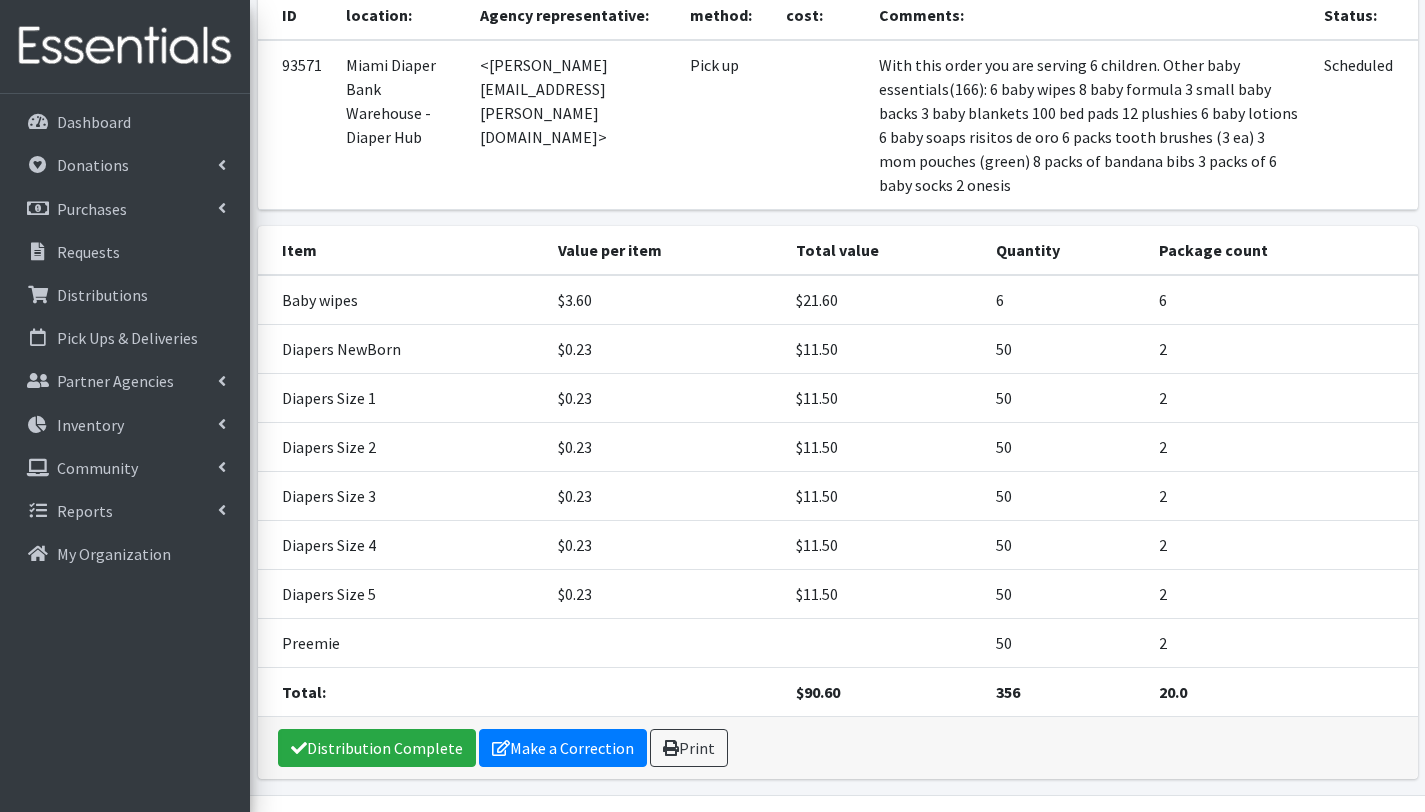 scroll, scrollTop: 321, scrollLeft: 0, axis: vertical 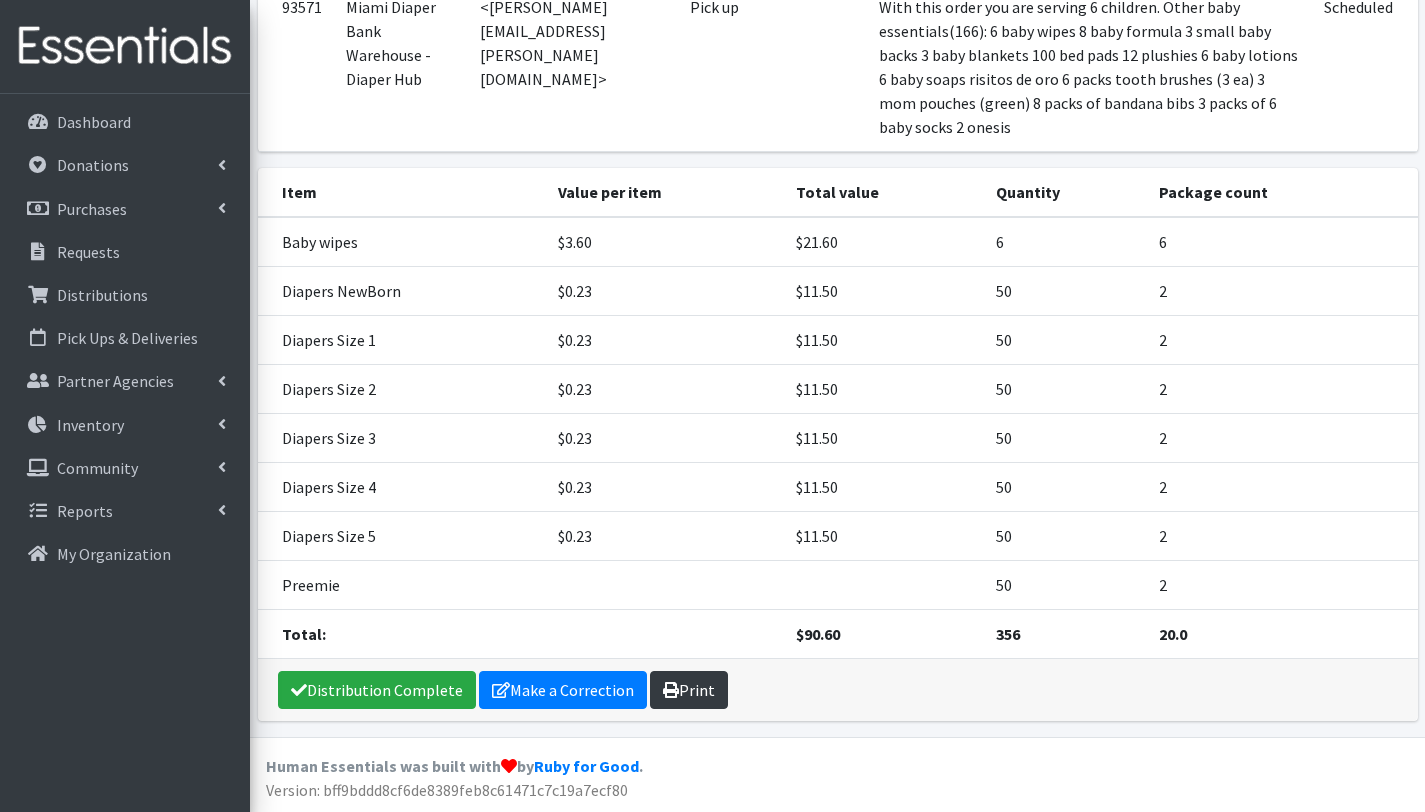 click on "Print" at bounding box center [689, 690] 